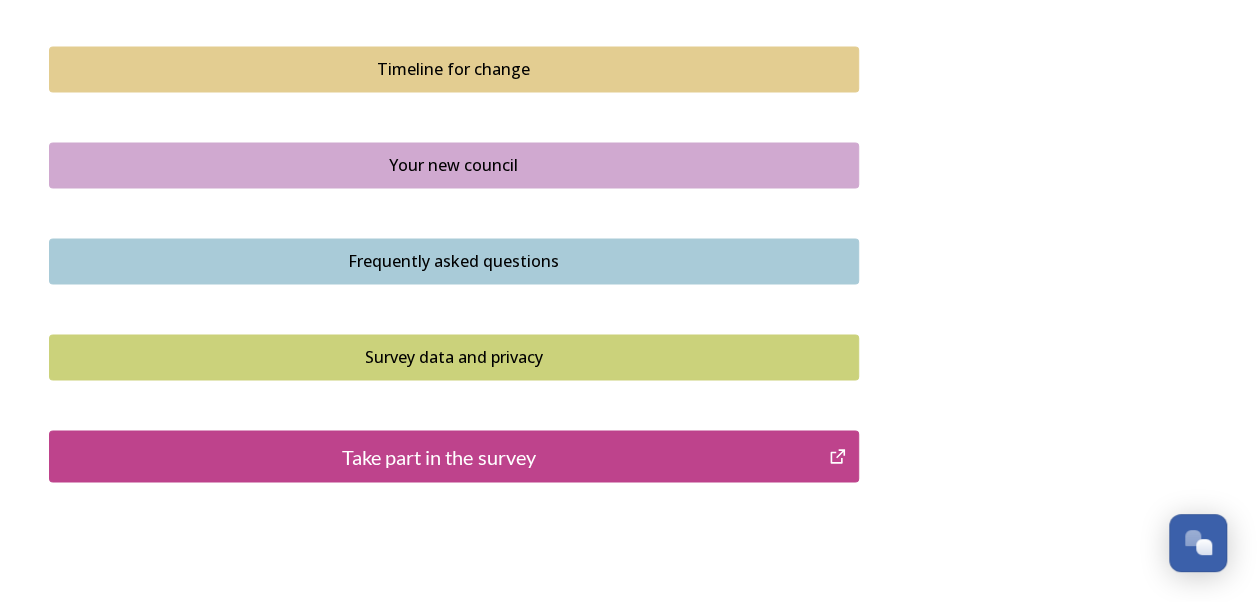 scroll, scrollTop: 1500, scrollLeft: 0, axis: vertical 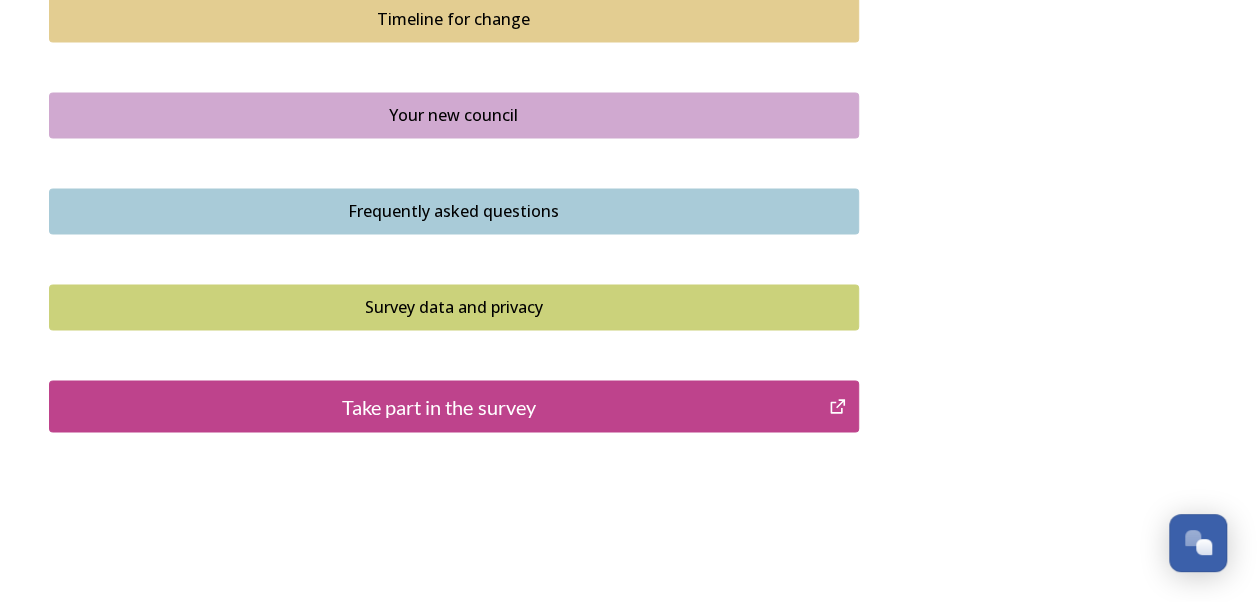 click on "Take part in the survey" at bounding box center (439, 406) 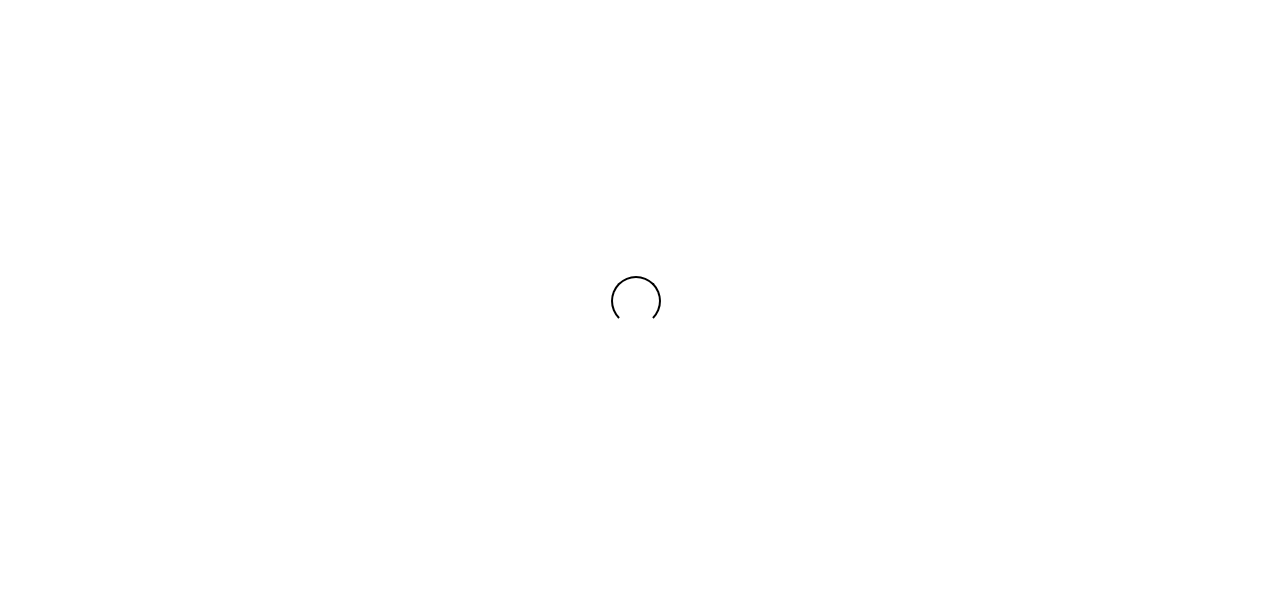 scroll, scrollTop: 0, scrollLeft: 0, axis: both 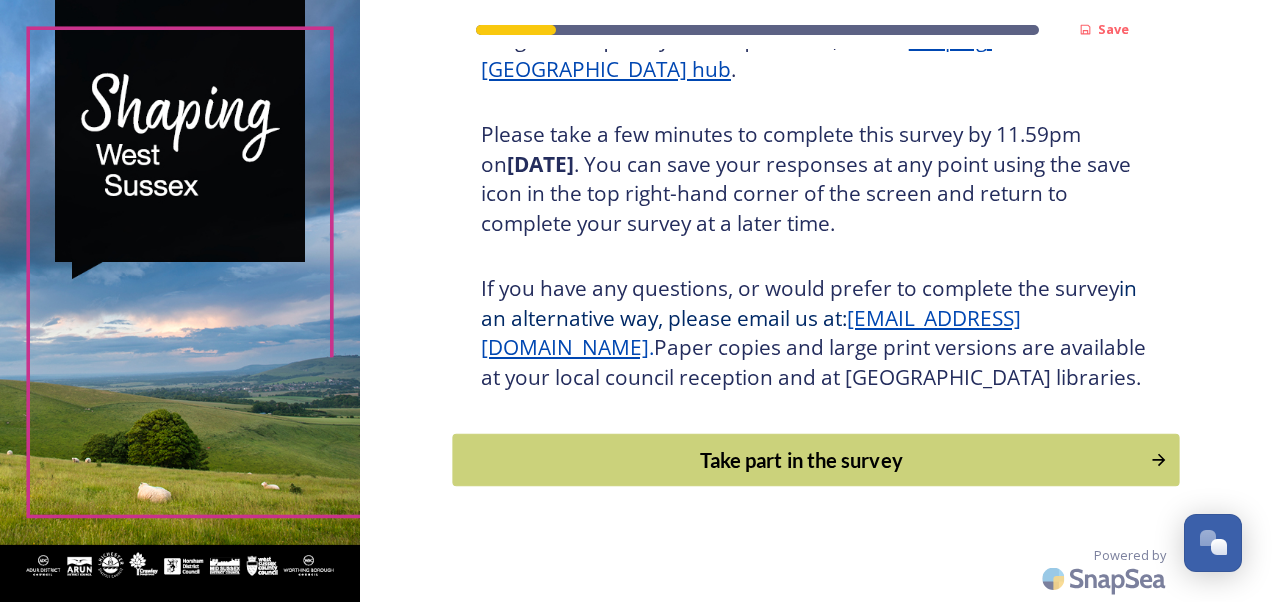 click on "Take part in the survey" at bounding box center [801, 460] 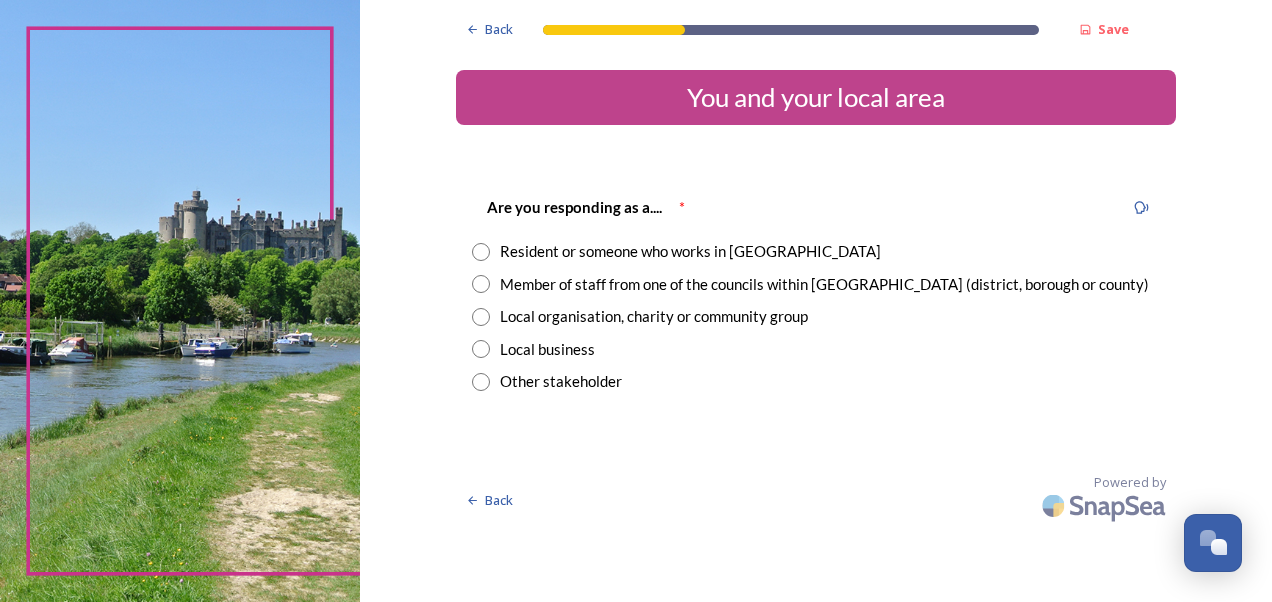 click at bounding box center (481, 252) 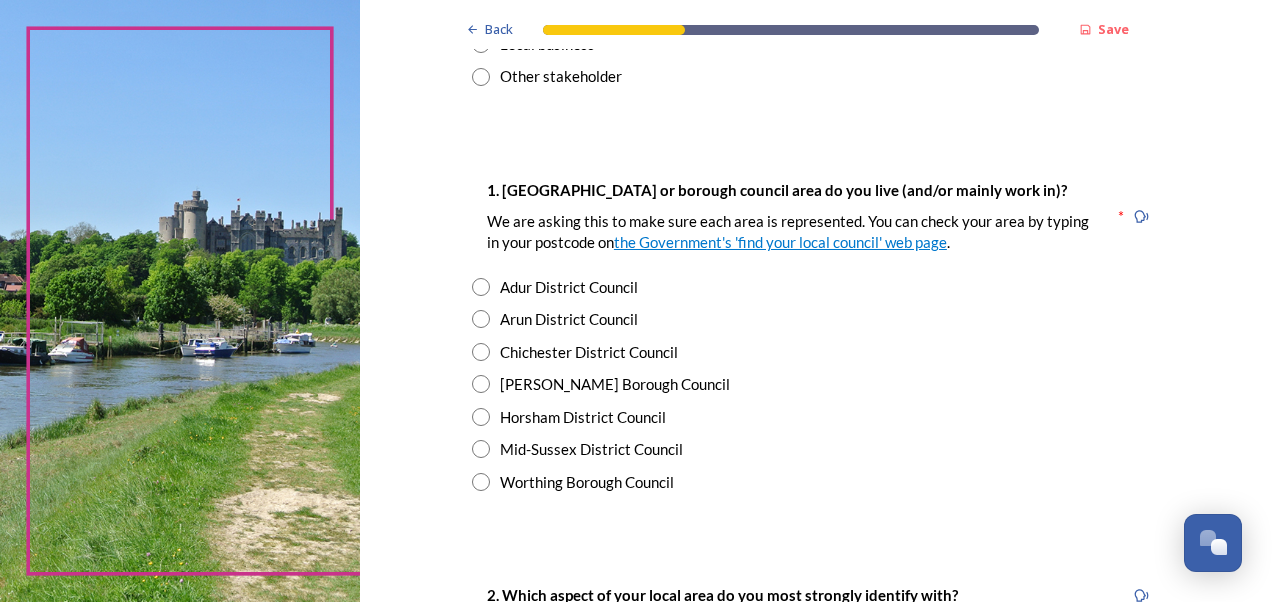 scroll, scrollTop: 333, scrollLeft: 0, axis: vertical 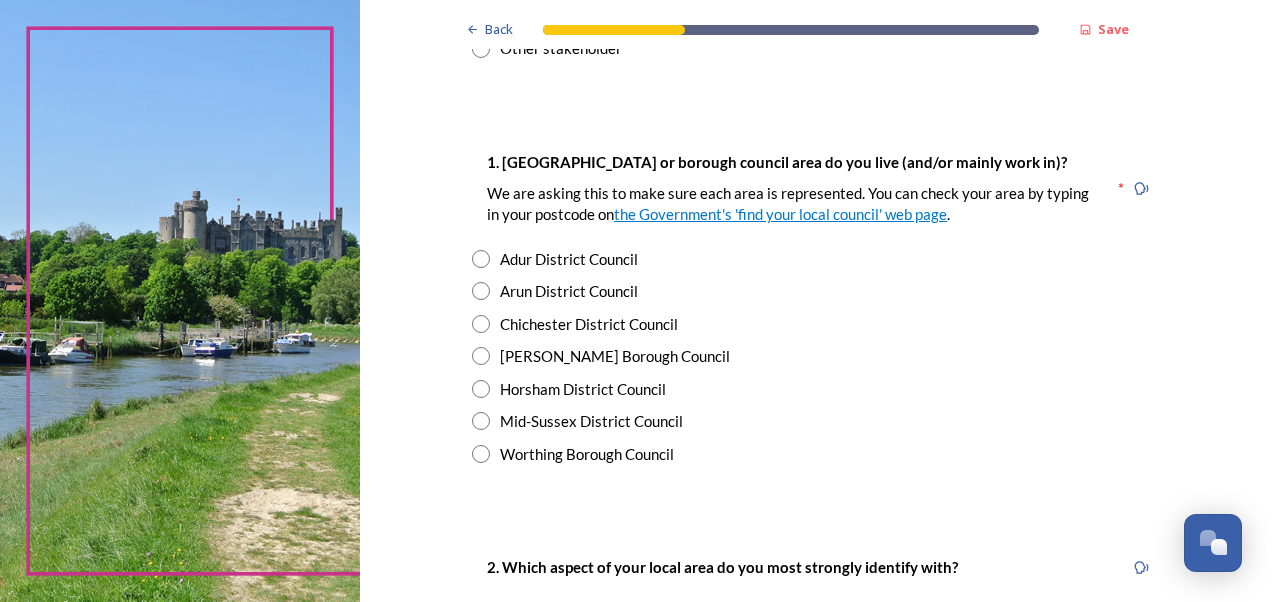 click at bounding box center (481, 454) 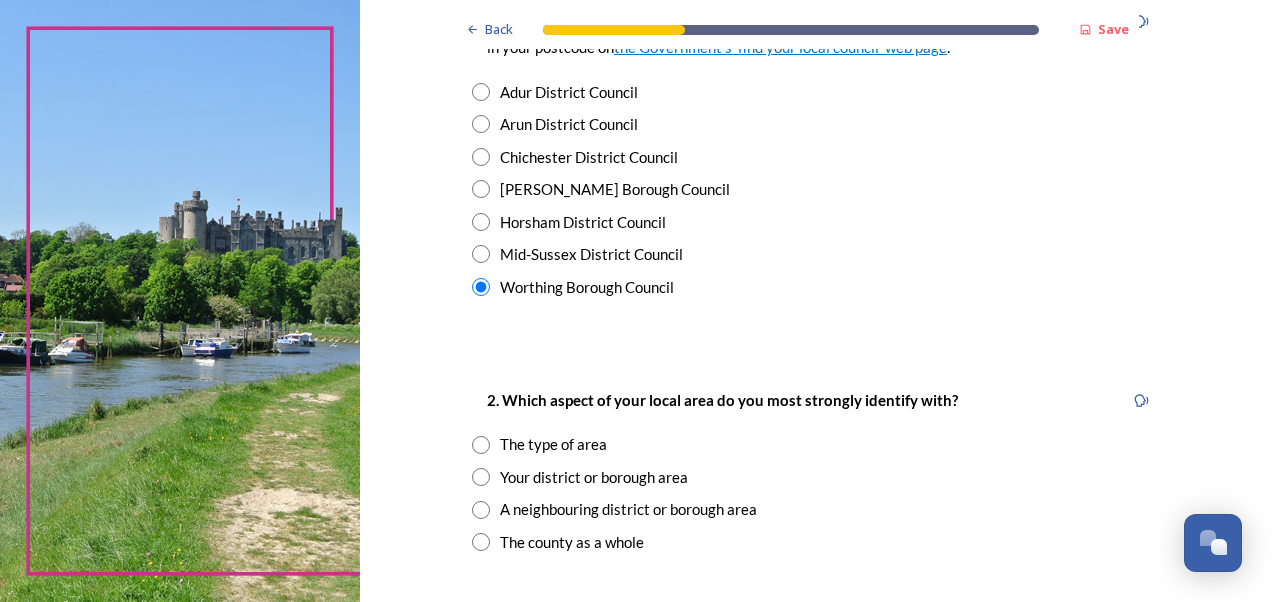scroll, scrollTop: 666, scrollLeft: 0, axis: vertical 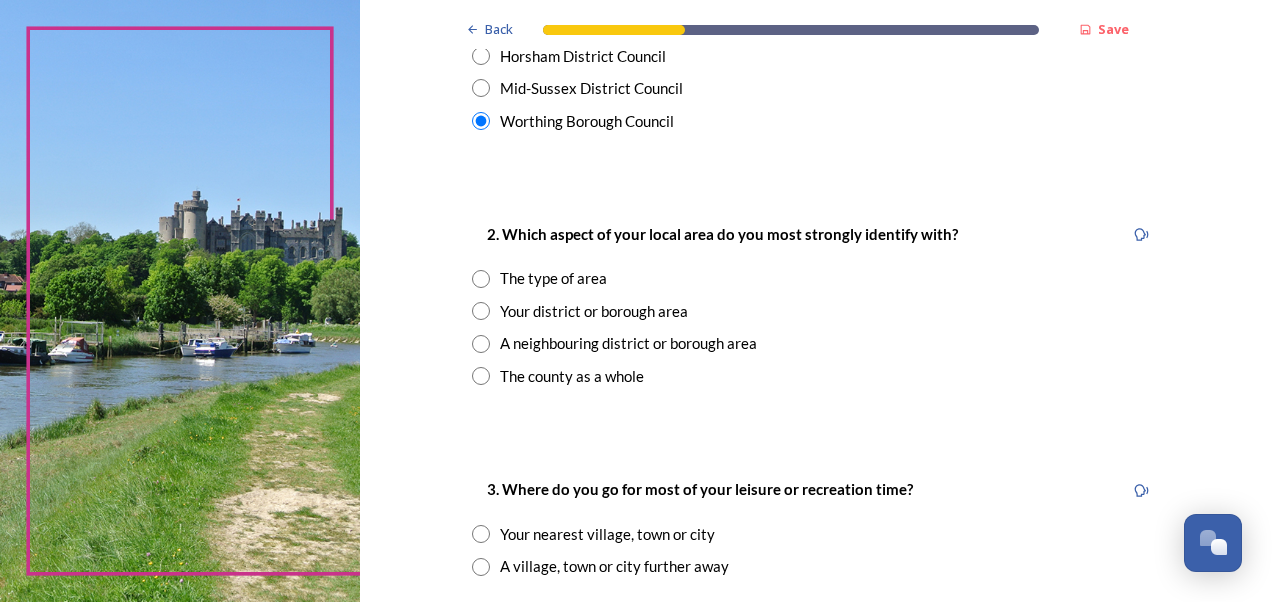 click at bounding box center [481, 376] 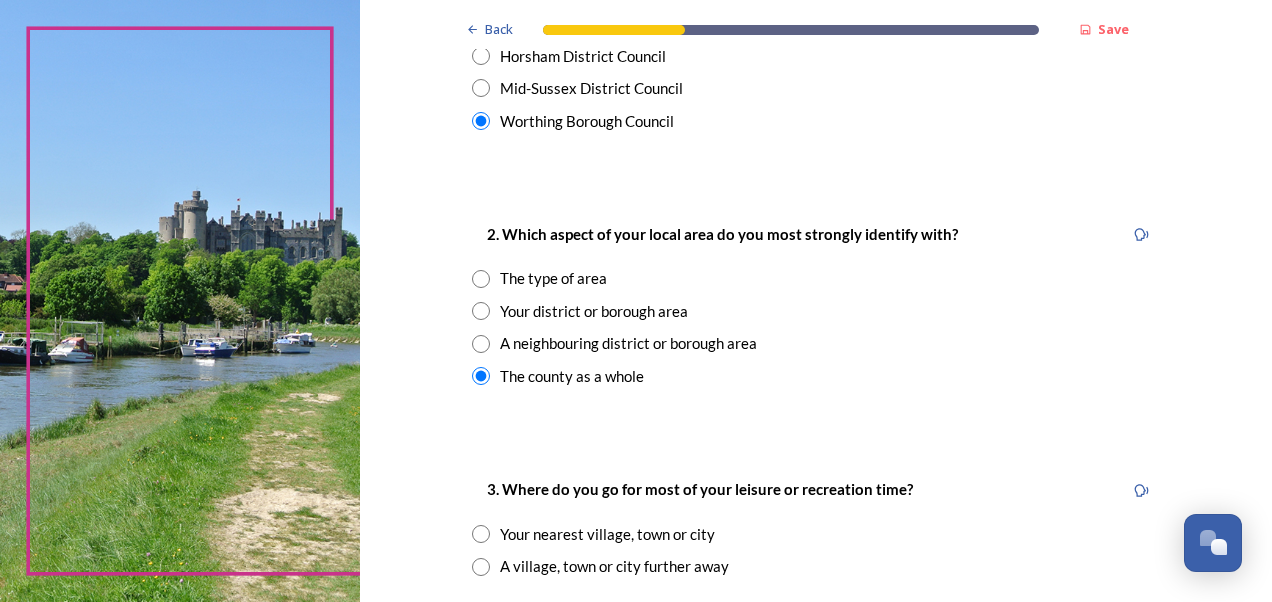 scroll, scrollTop: 833, scrollLeft: 0, axis: vertical 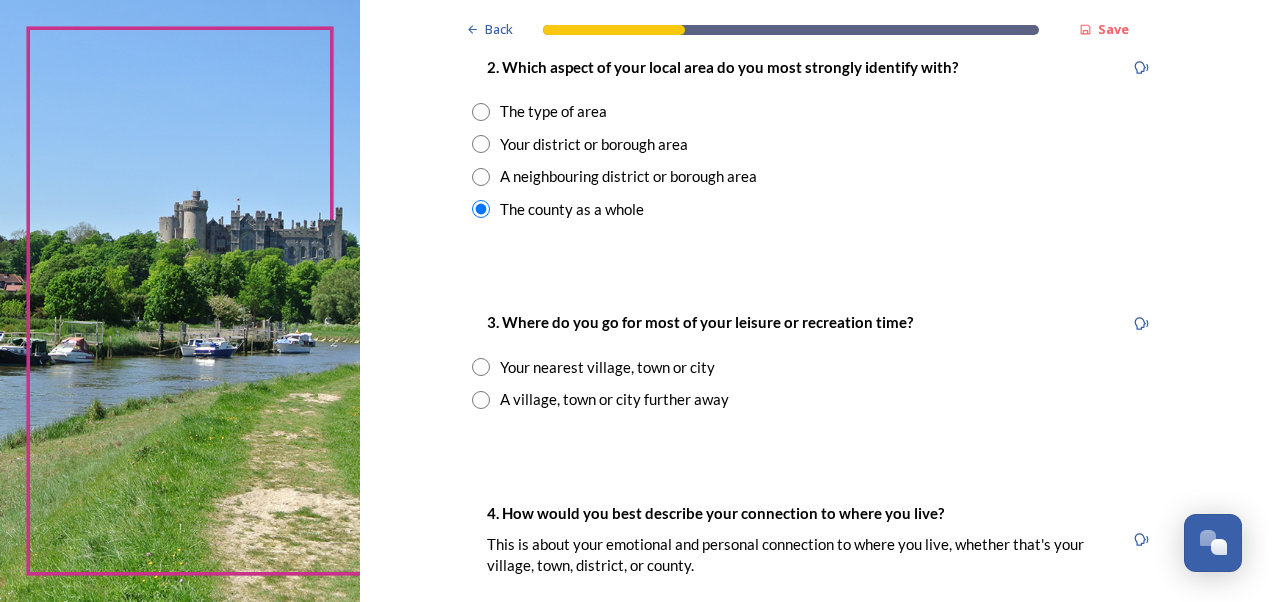 click at bounding box center (481, 367) 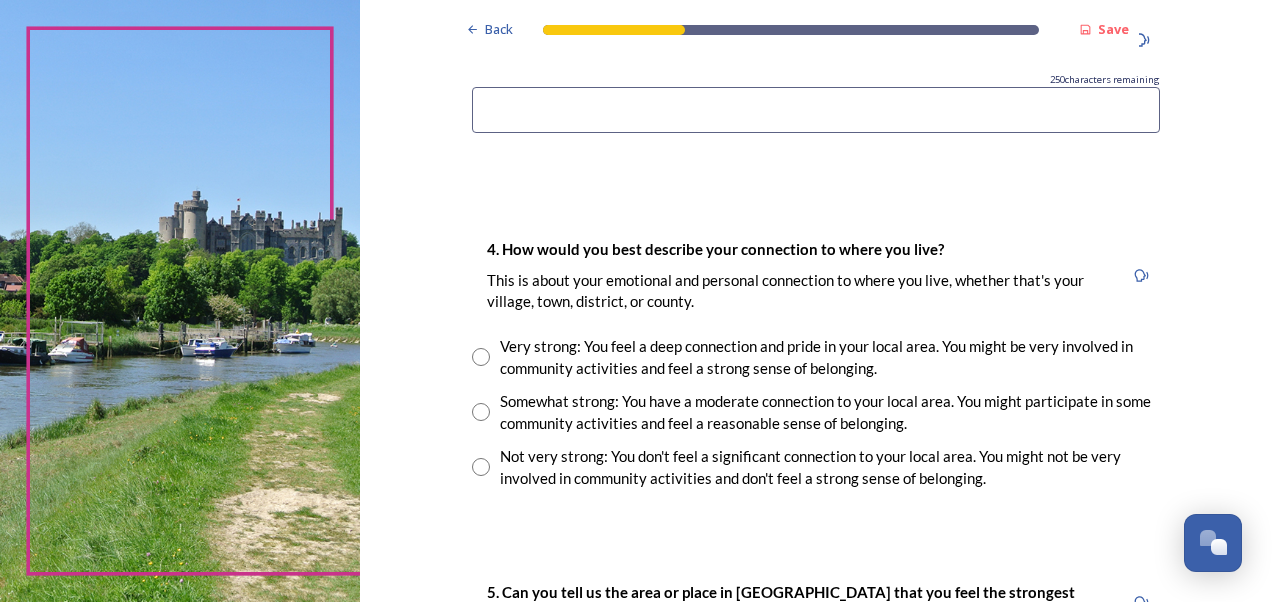 scroll, scrollTop: 1333, scrollLeft: 0, axis: vertical 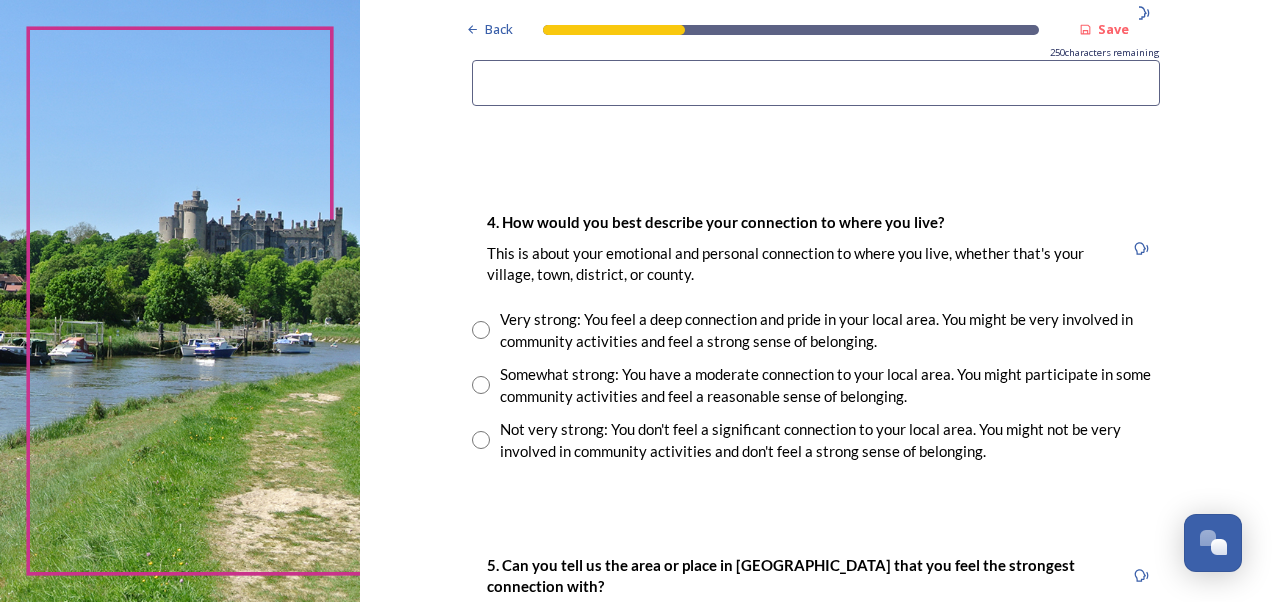 click at bounding box center (481, 385) 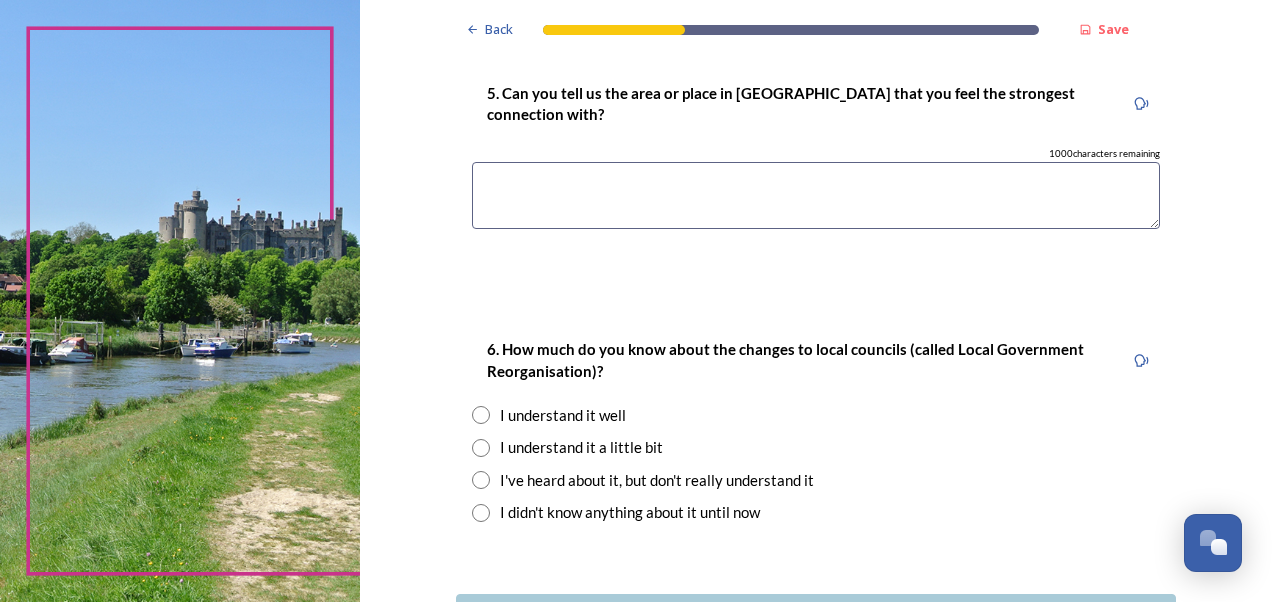 scroll, scrollTop: 1833, scrollLeft: 0, axis: vertical 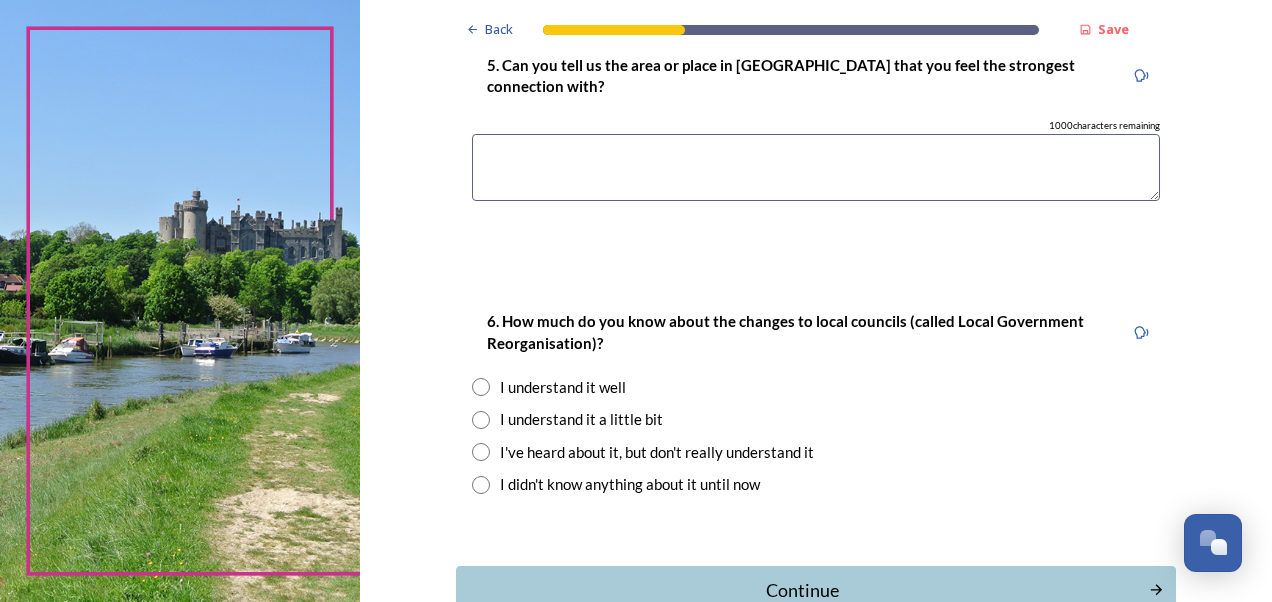 click at bounding box center [481, 420] 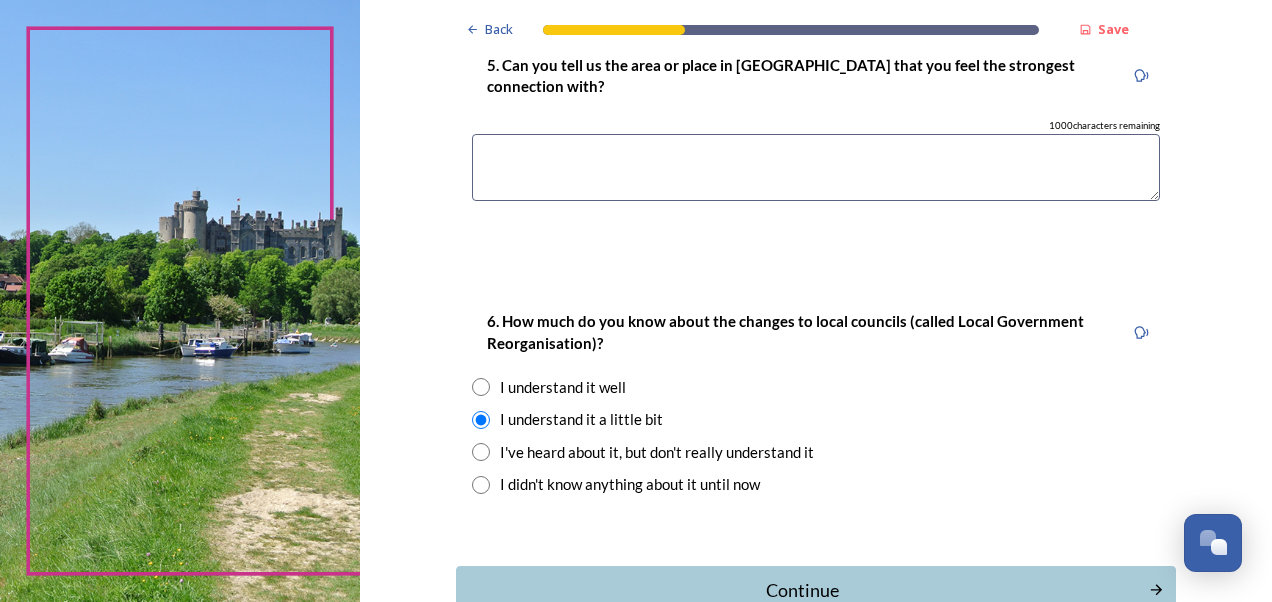 scroll, scrollTop: 1960, scrollLeft: 0, axis: vertical 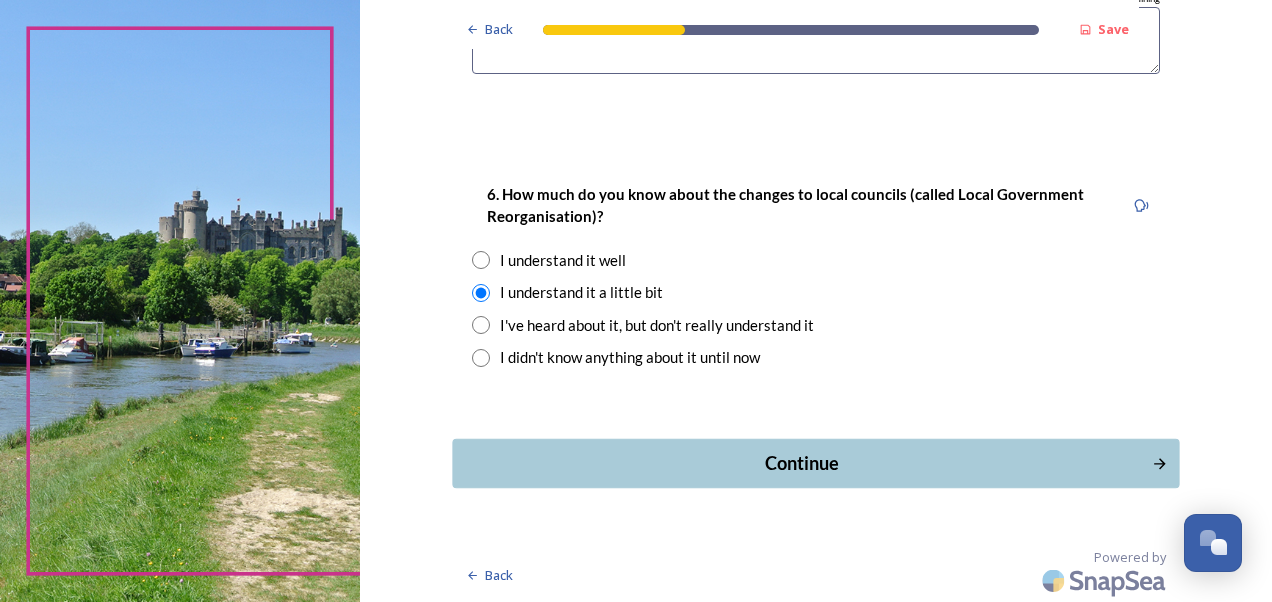 click on "Continue" at bounding box center (815, 463) 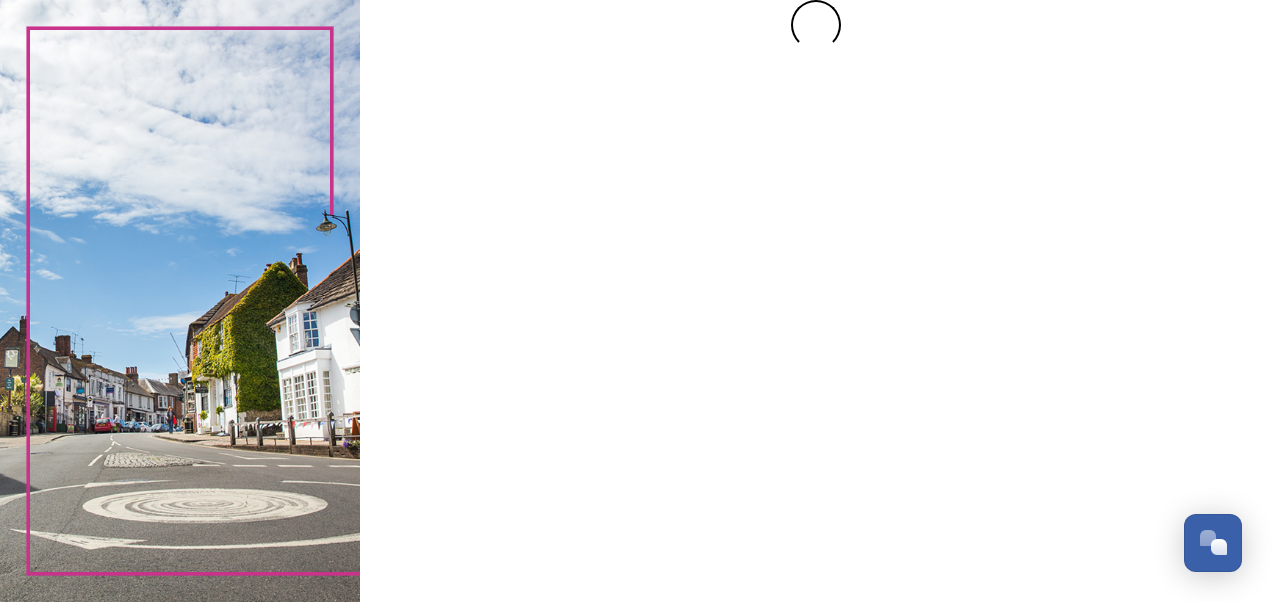 scroll, scrollTop: 0, scrollLeft: 0, axis: both 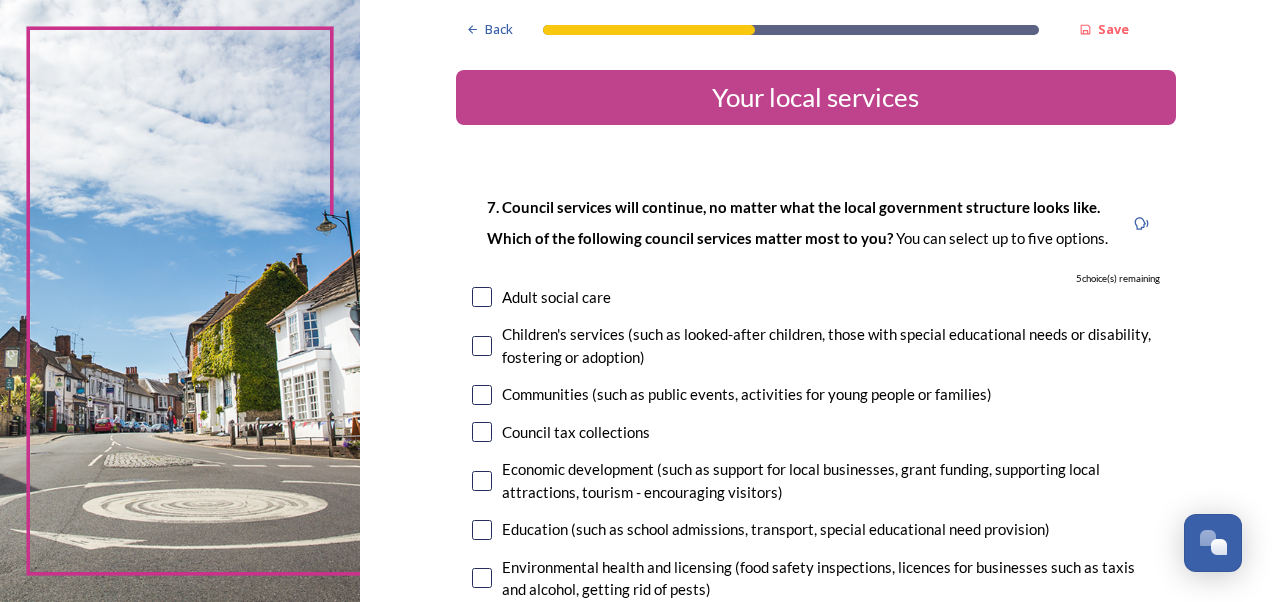 click at bounding box center [482, 346] 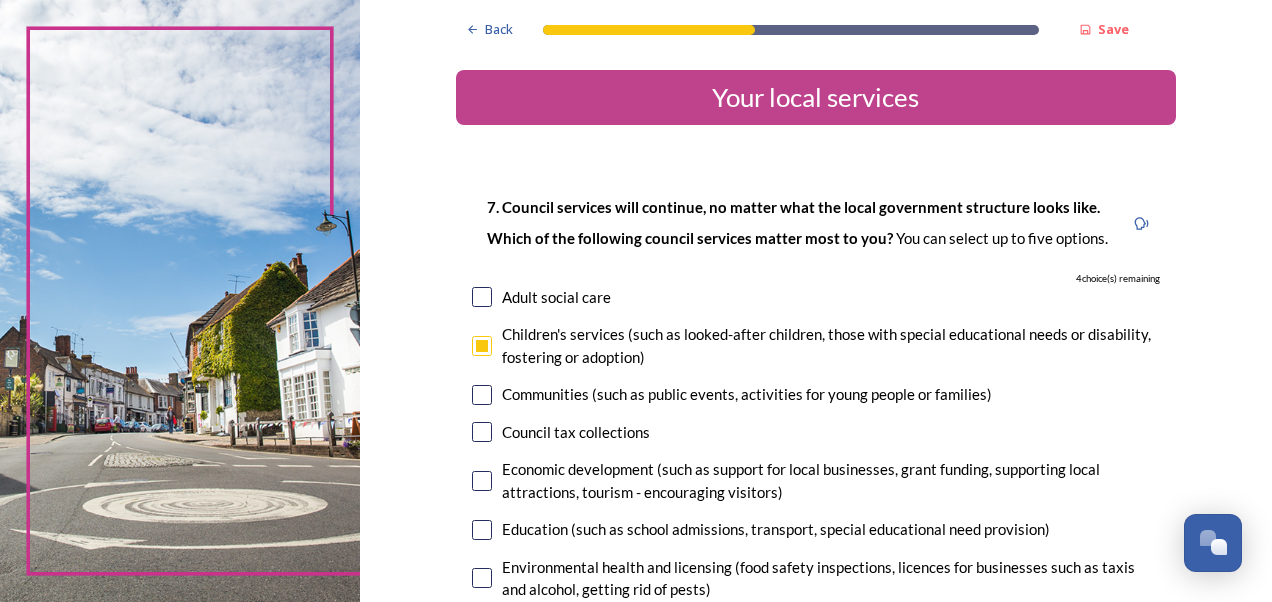 click at bounding box center (482, 297) 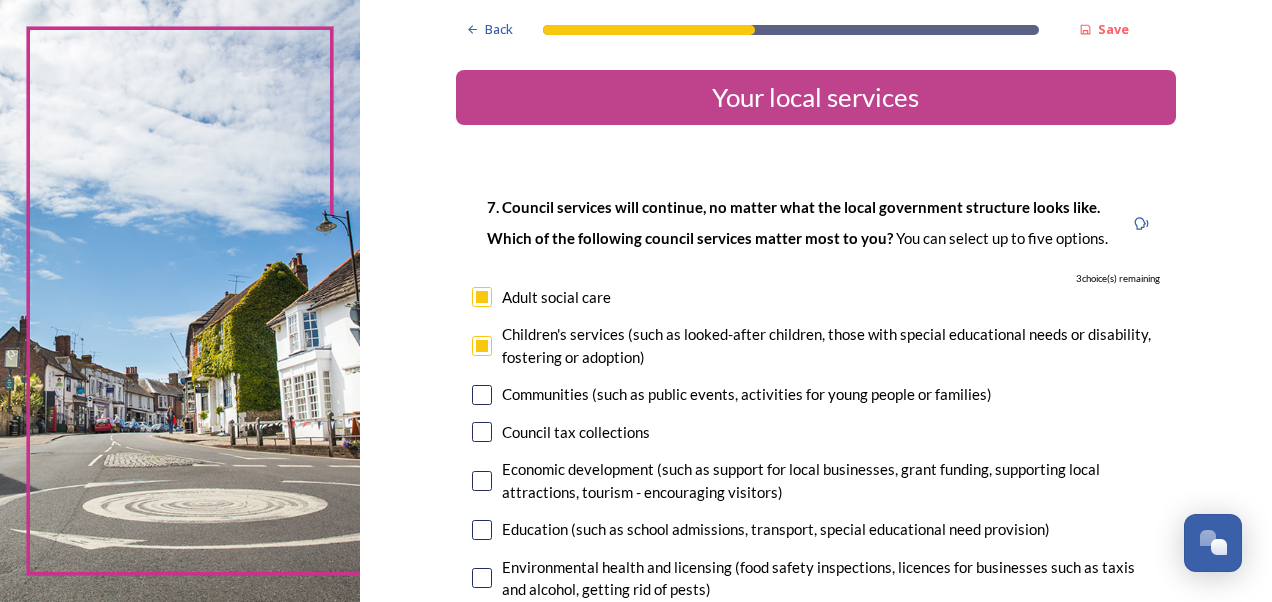 click on "Education (such as school admissions, transport, special educational need provision)" at bounding box center (816, 529) 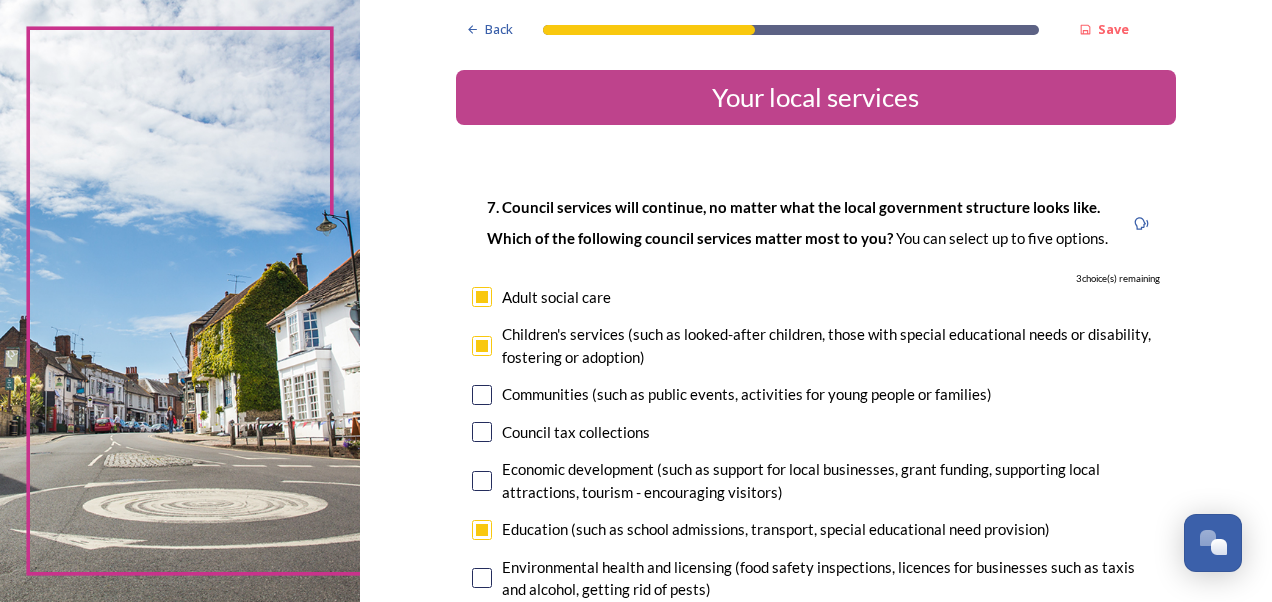 checkbox on "true" 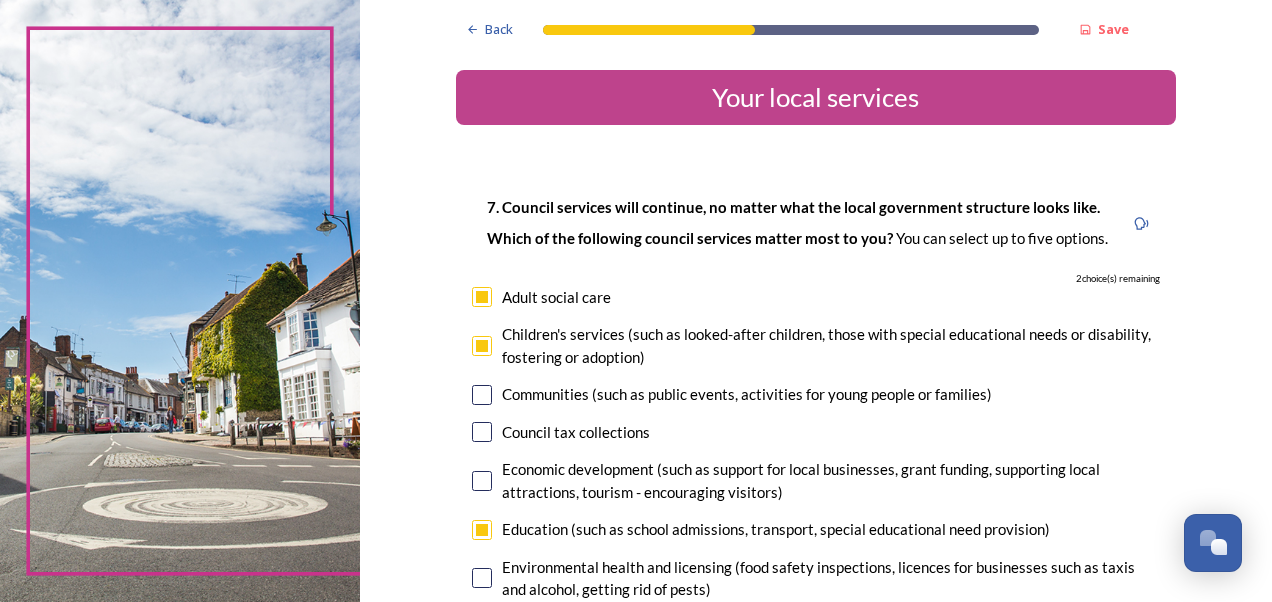 scroll, scrollTop: 166, scrollLeft: 0, axis: vertical 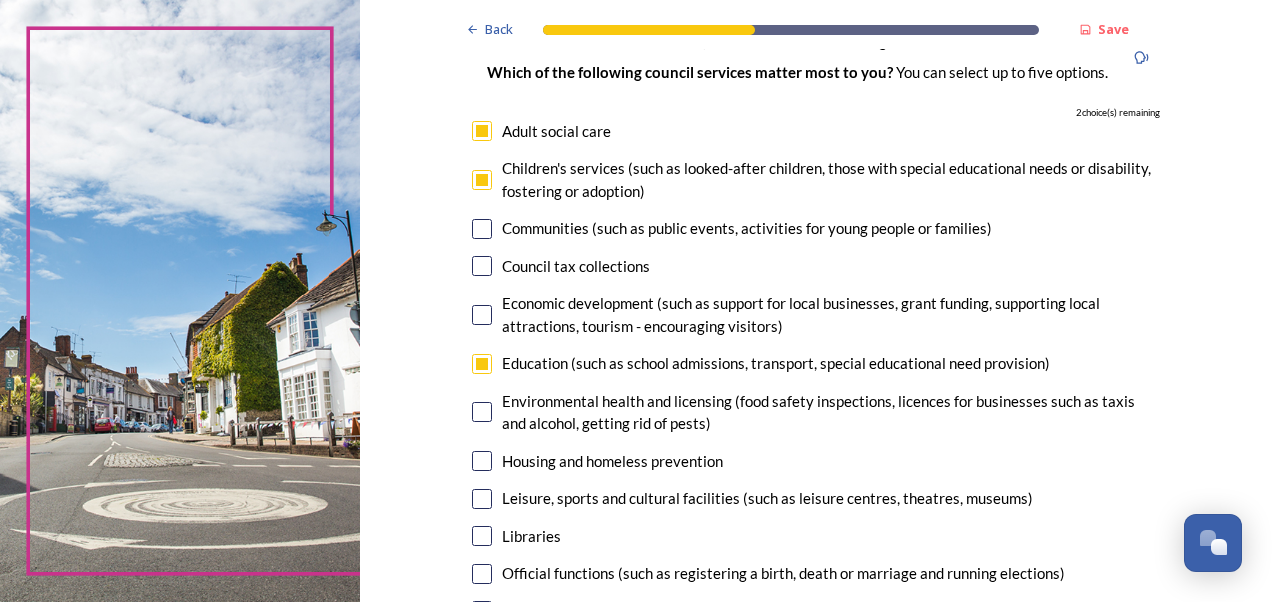 click at bounding box center [482, 461] 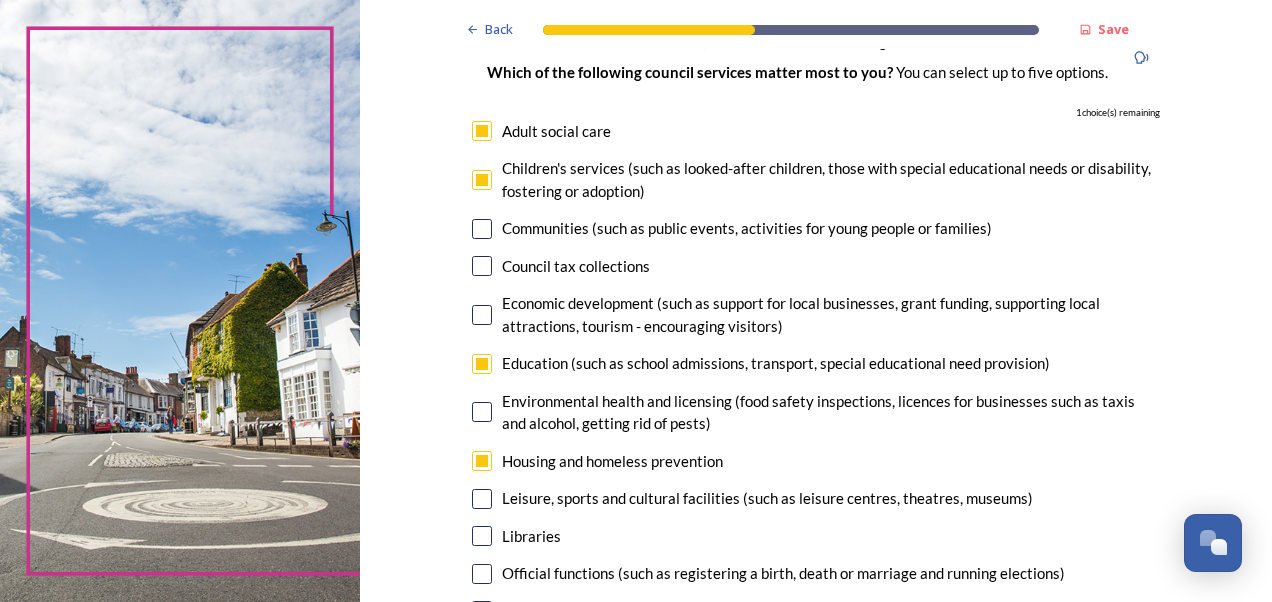 click at bounding box center [482, 499] 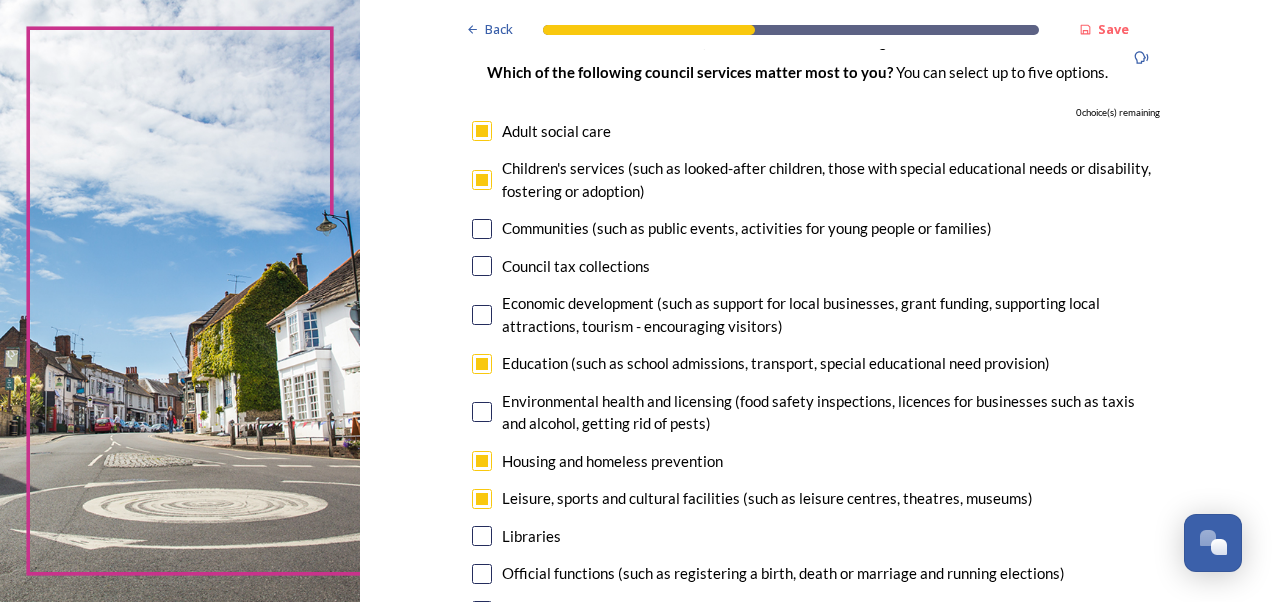 click at bounding box center [482, 536] 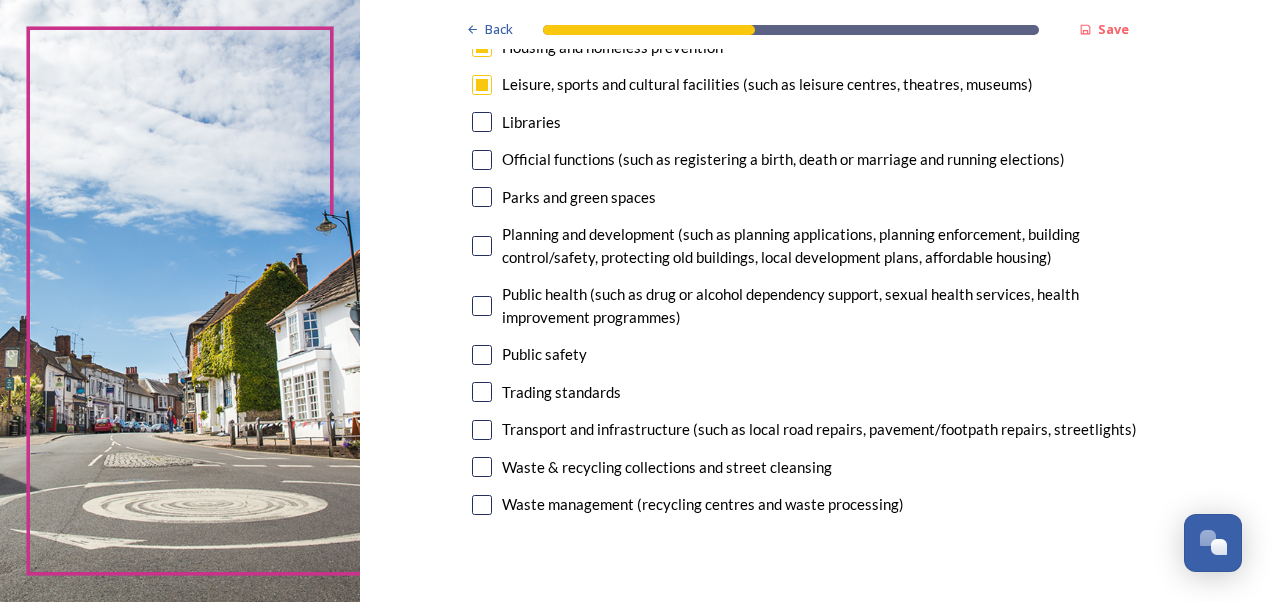 scroll, scrollTop: 500, scrollLeft: 0, axis: vertical 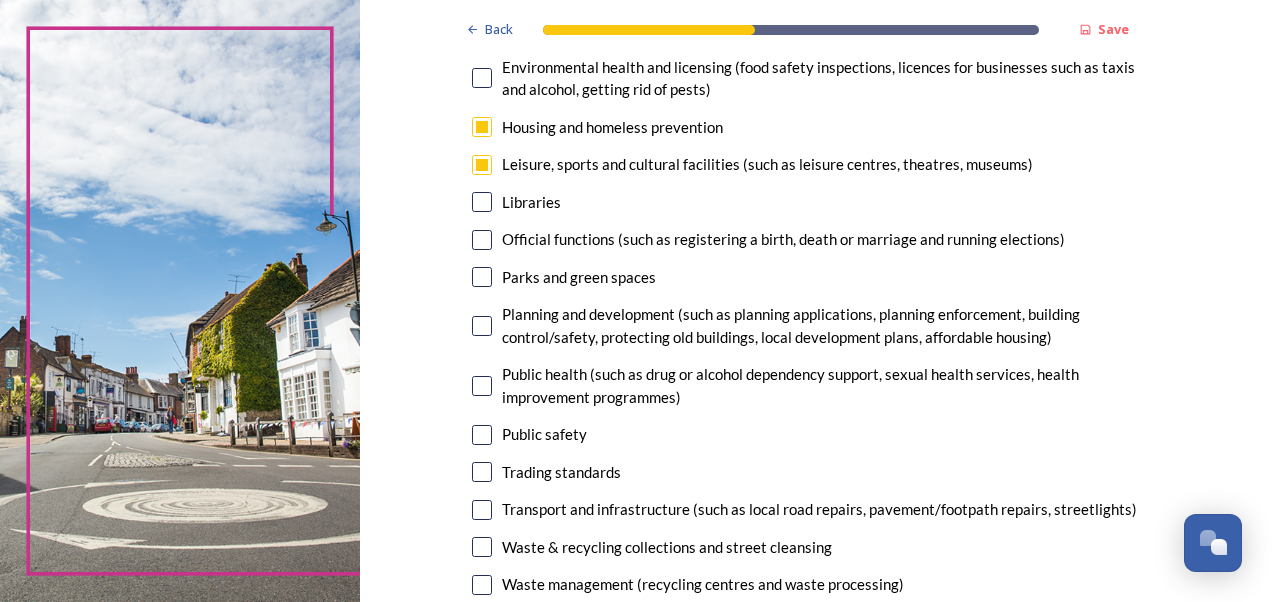 click at bounding box center (482, 165) 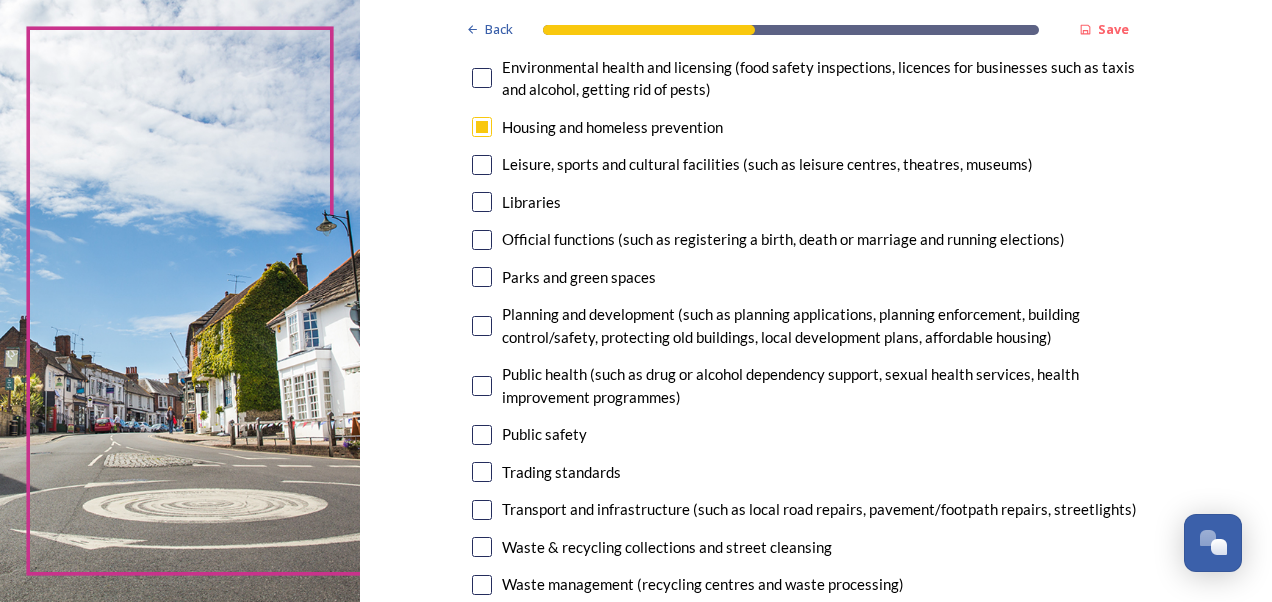 click at bounding box center (482, 585) 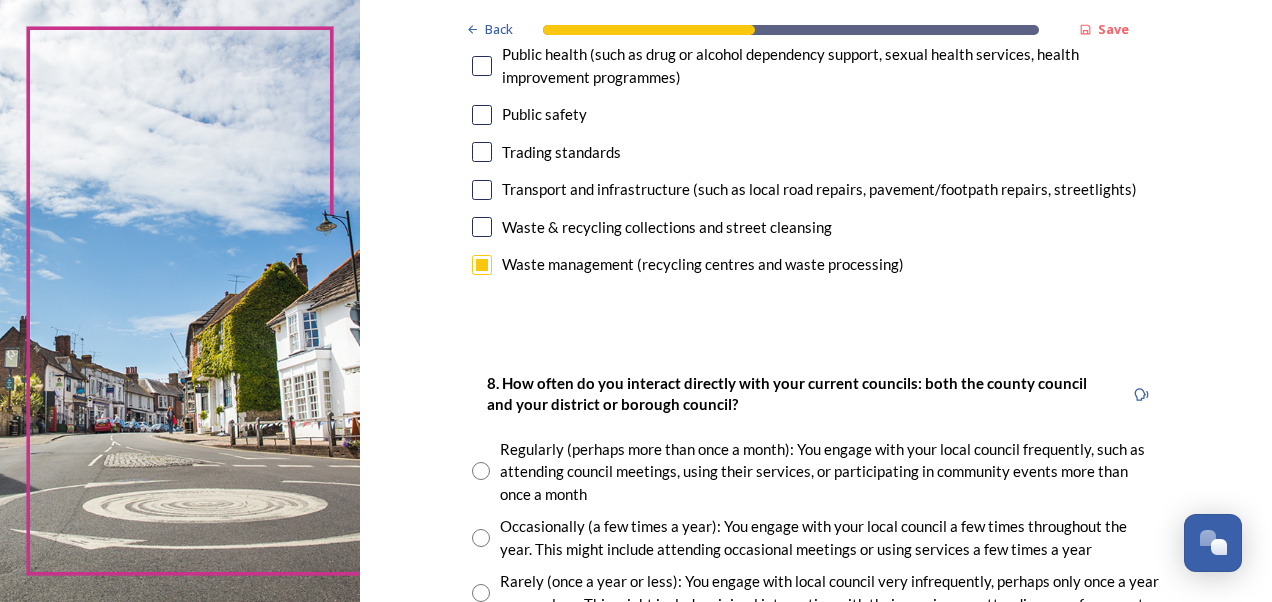 scroll, scrollTop: 833, scrollLeft: 0, axis: vertical 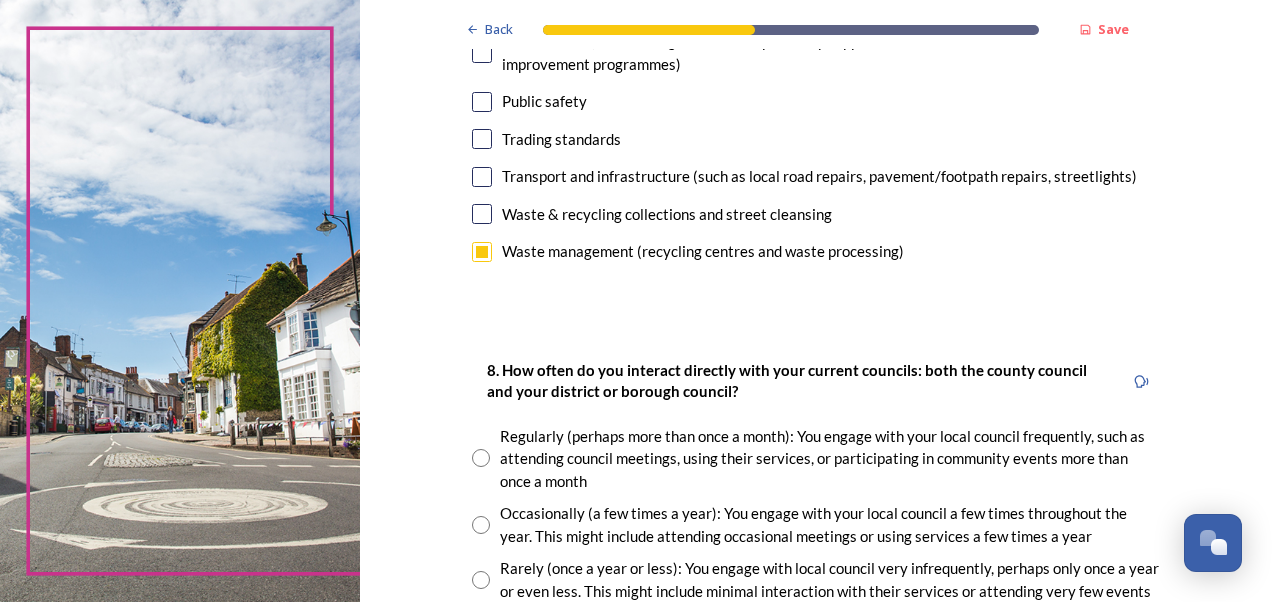 click at bounding box center [481, 458] 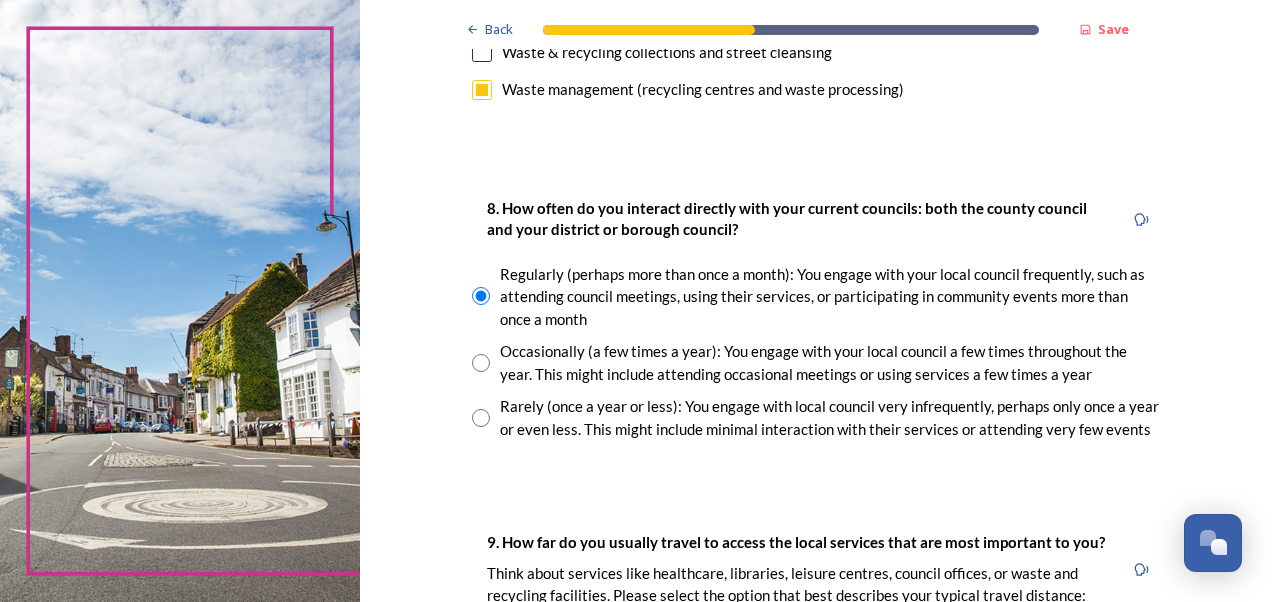scroll, scrollTop: 1166, scrollLeft: 0, axis: vertical 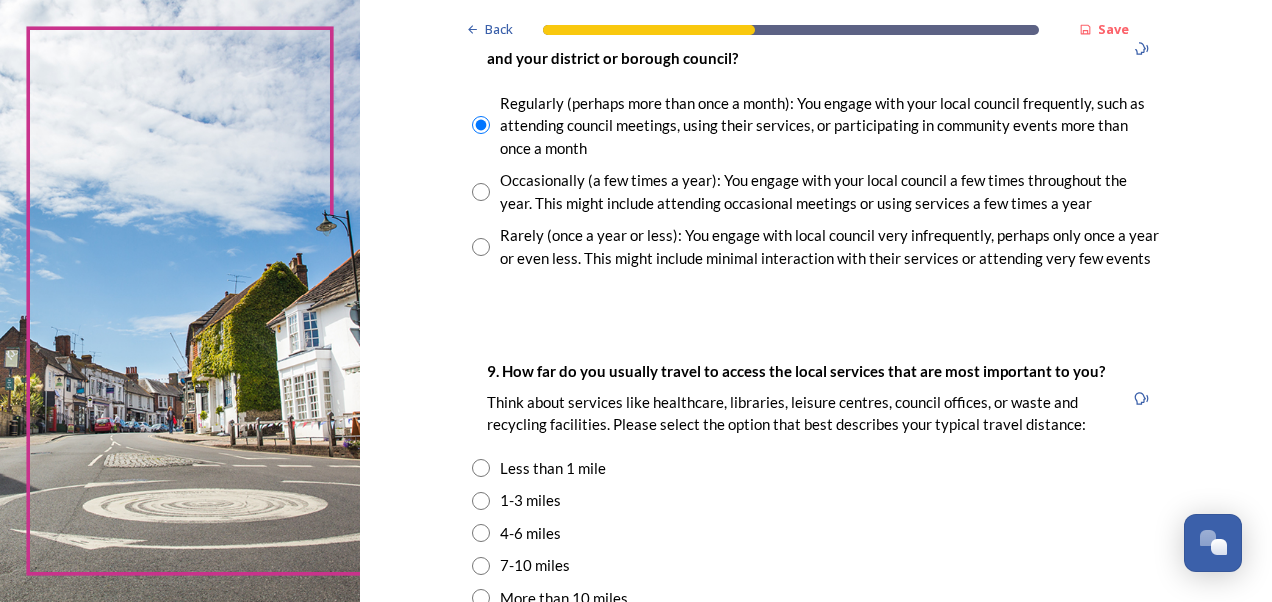 click at bounding box center (481, 468) 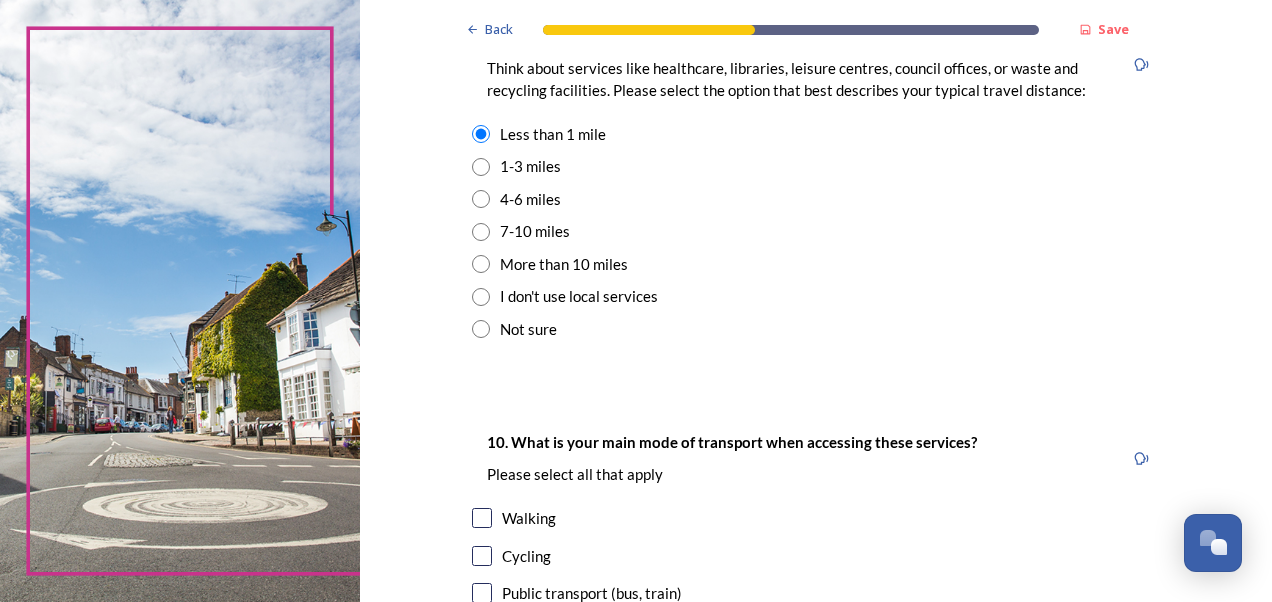 scroll, scrollTop: 1666, scrollLeft: 0, axis: vertical 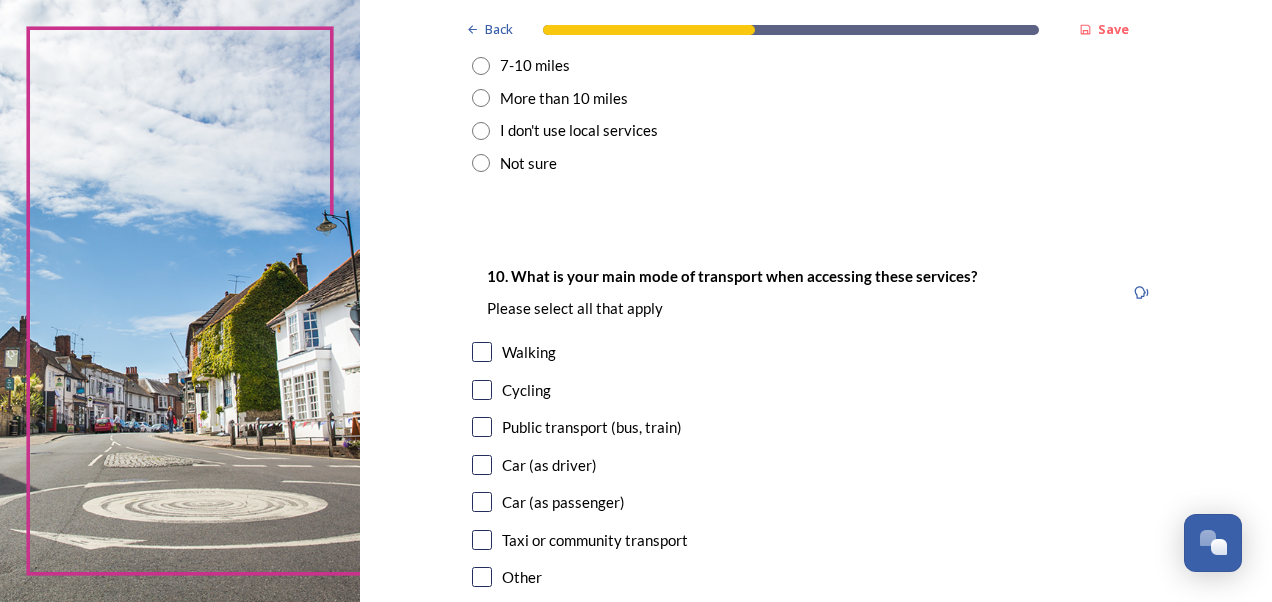 click at bounding box center (482, 427) 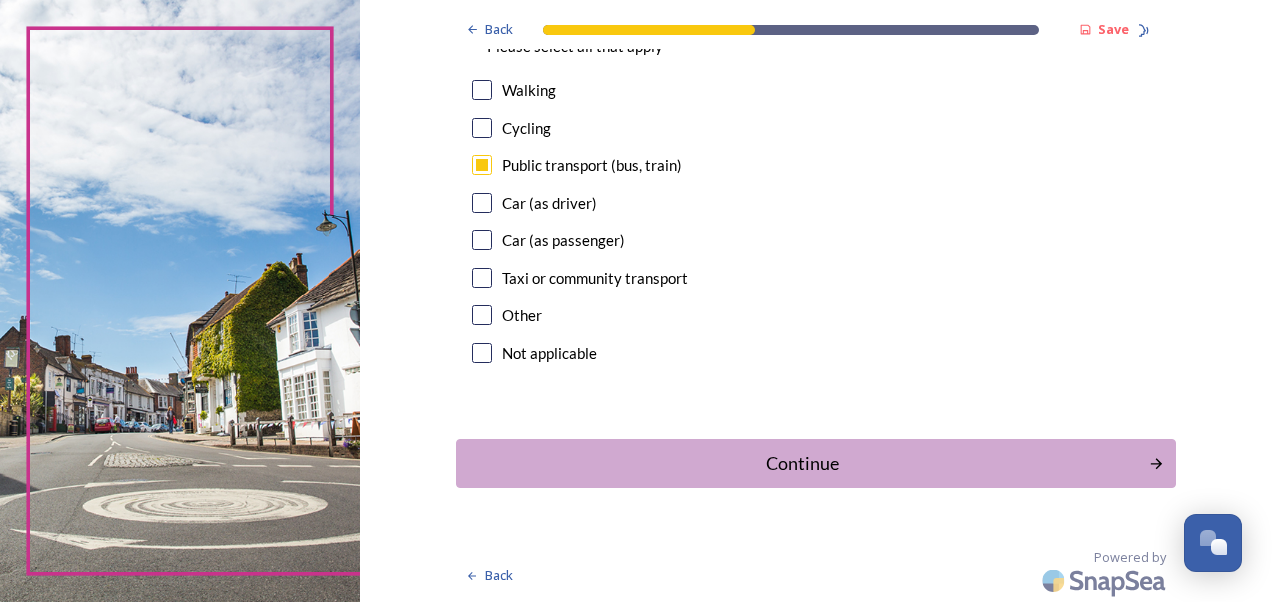 scroll, scrollTop: 1929, scrollLeft: 0, axis: vertical 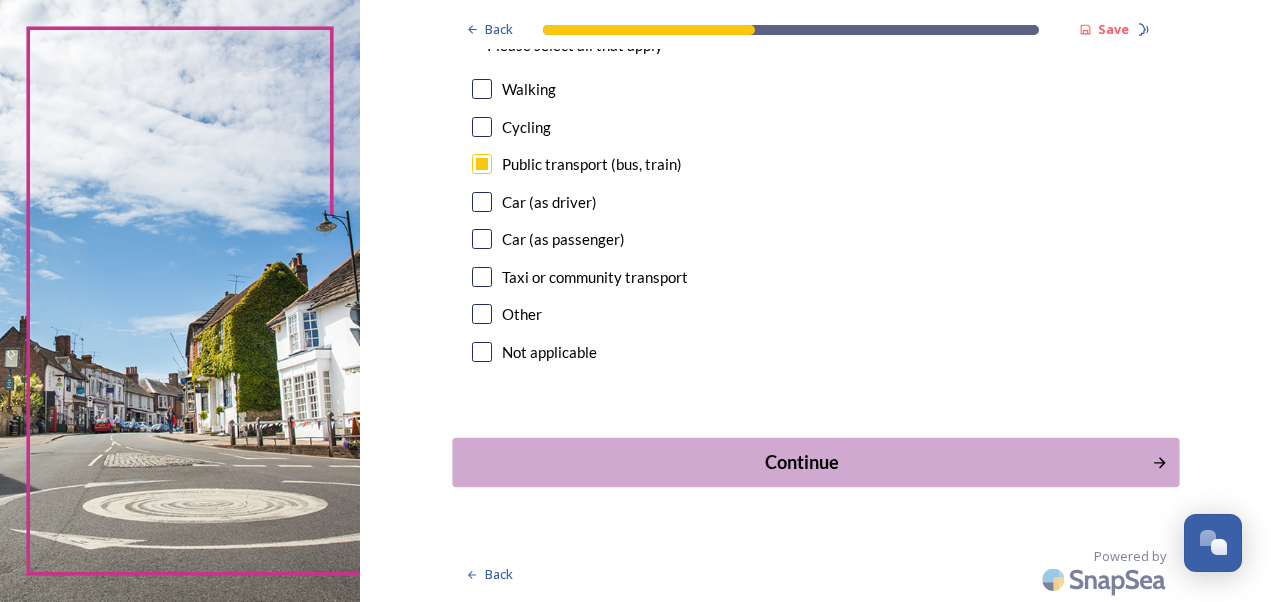 click on "Continue" at bounding box center (801, 462) 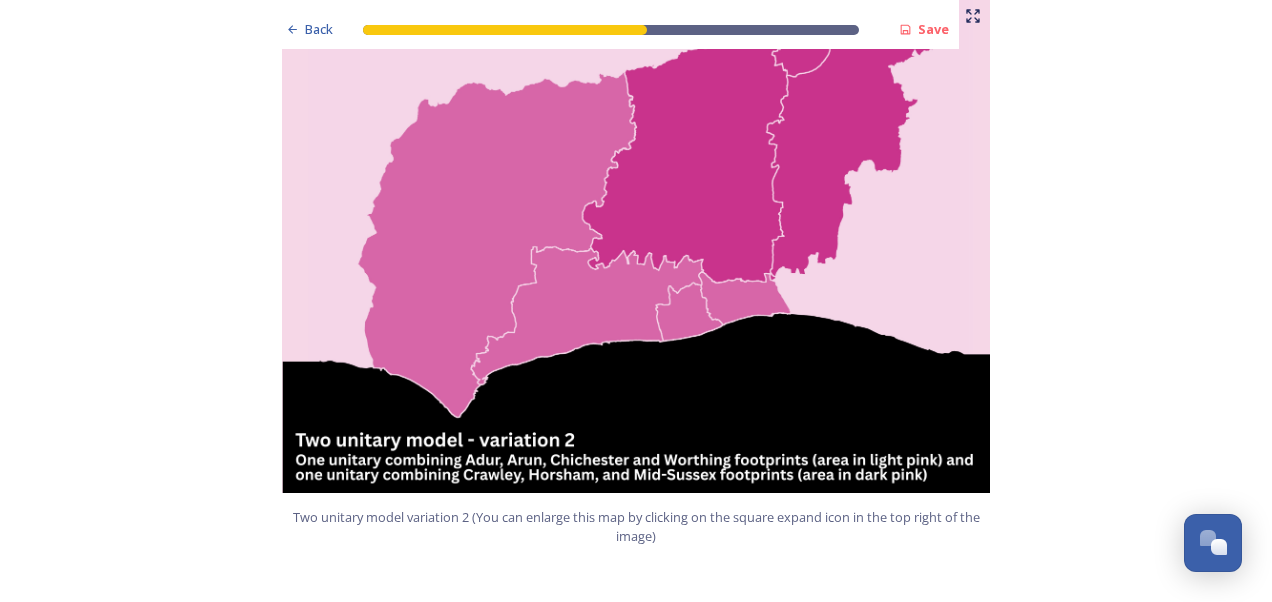 scroll, scrollTop: 2333, scrollLeft: 0, axis: vertical 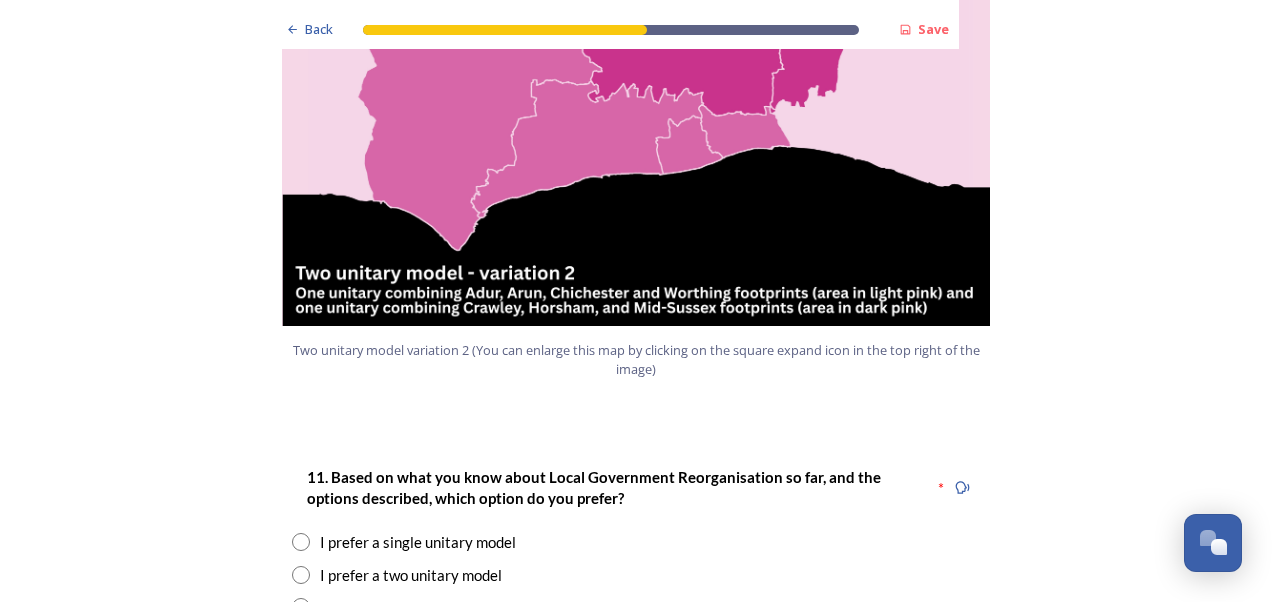 click at bounding box center (301, 542) 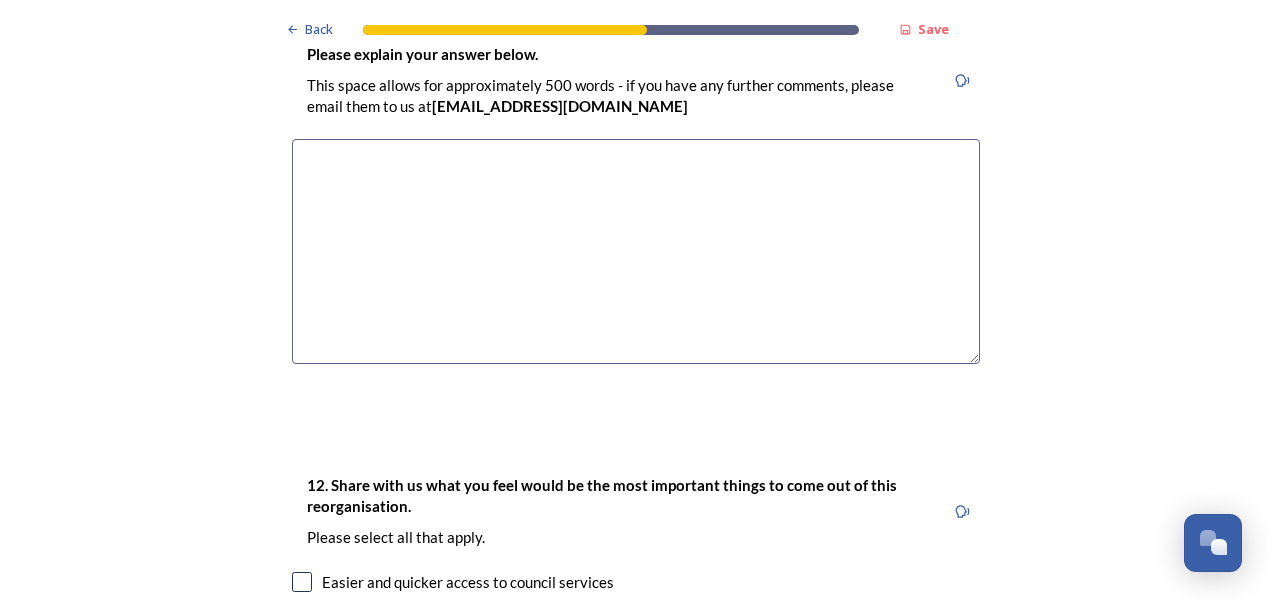 scroll, scrollTop: 3166, scrollLeft: 0, axis: vertical 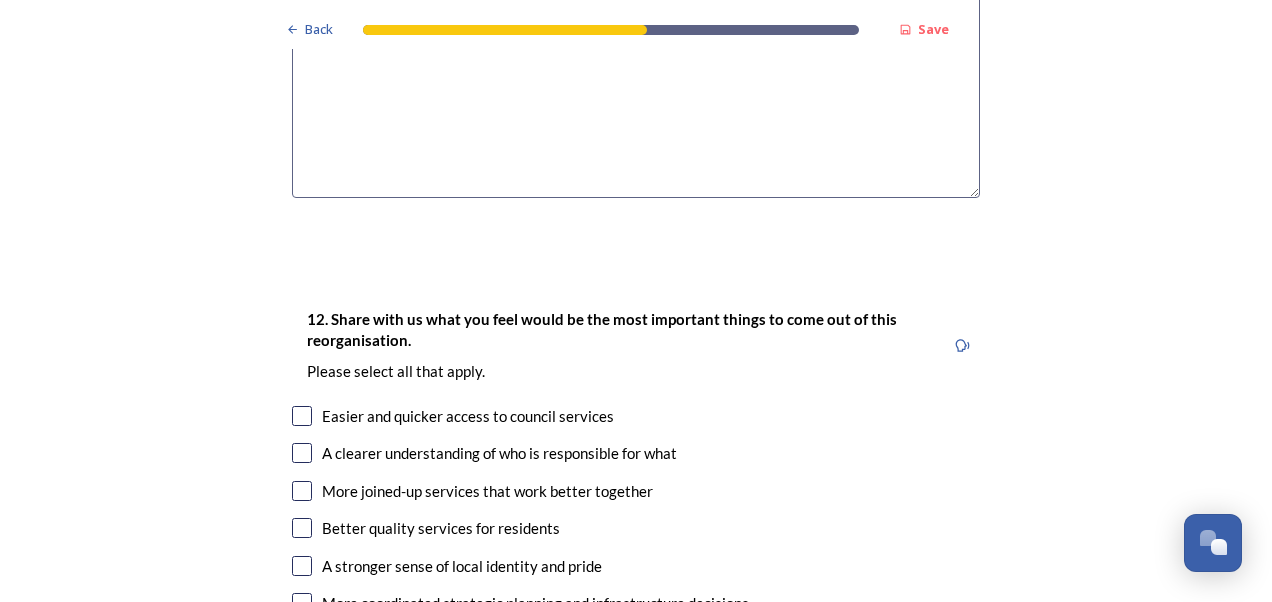 click at bounding box center (302, 603) 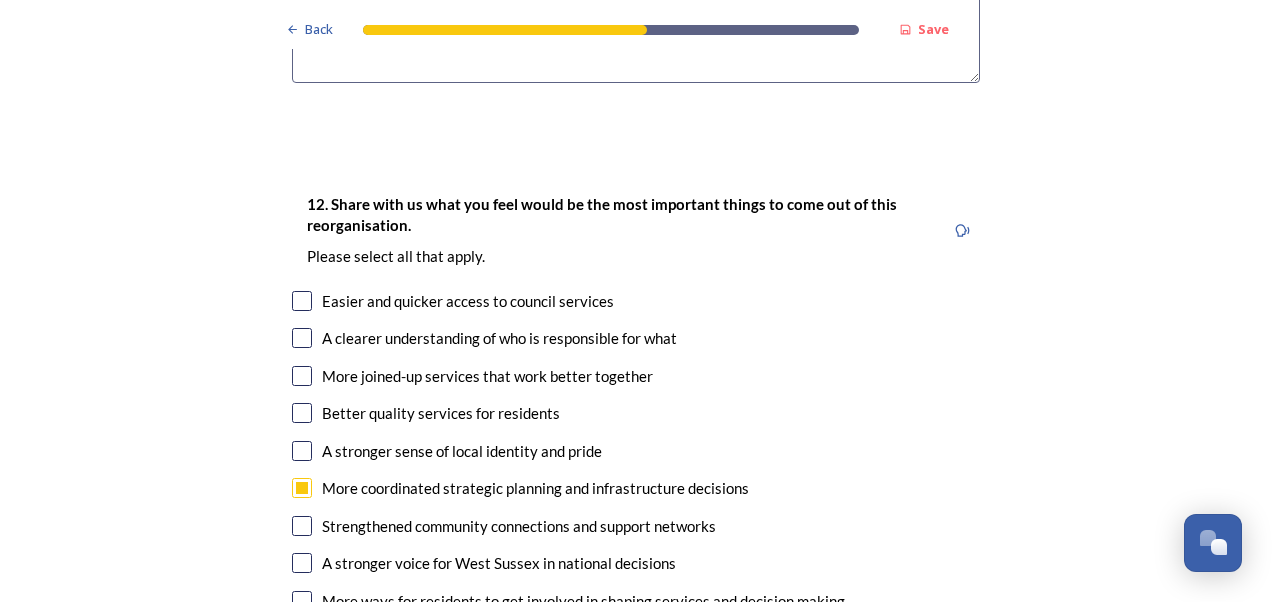 scroll, scrollTop: 3333, scrollLeft: 0, axis: vertical 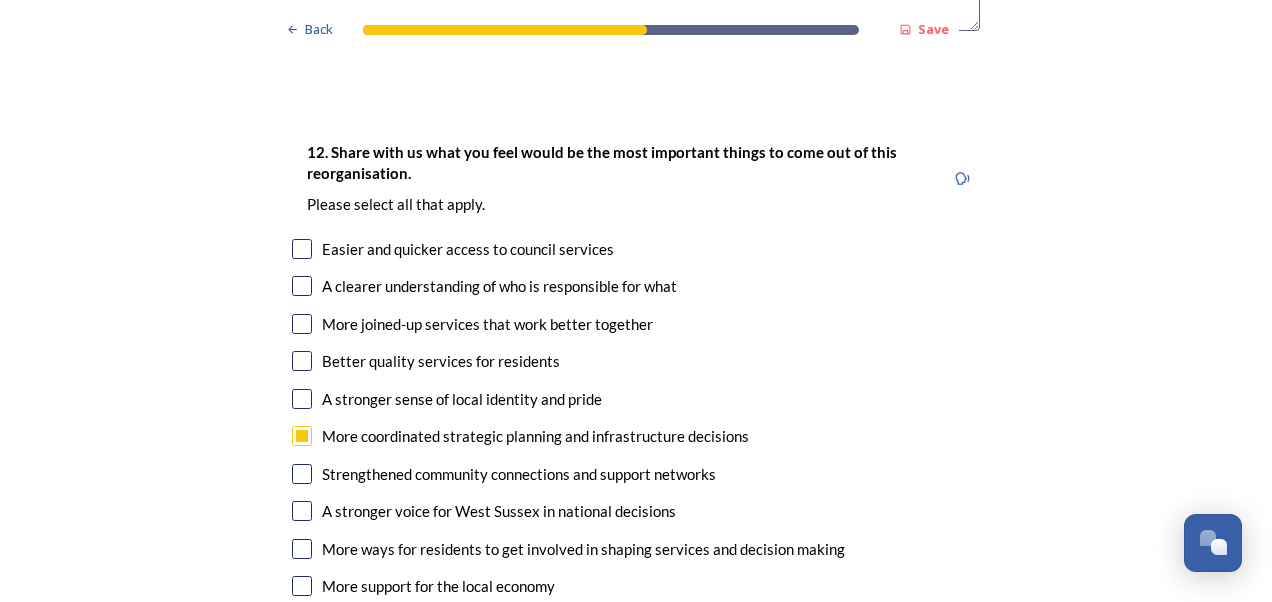 click at bounding box center [302, 511] 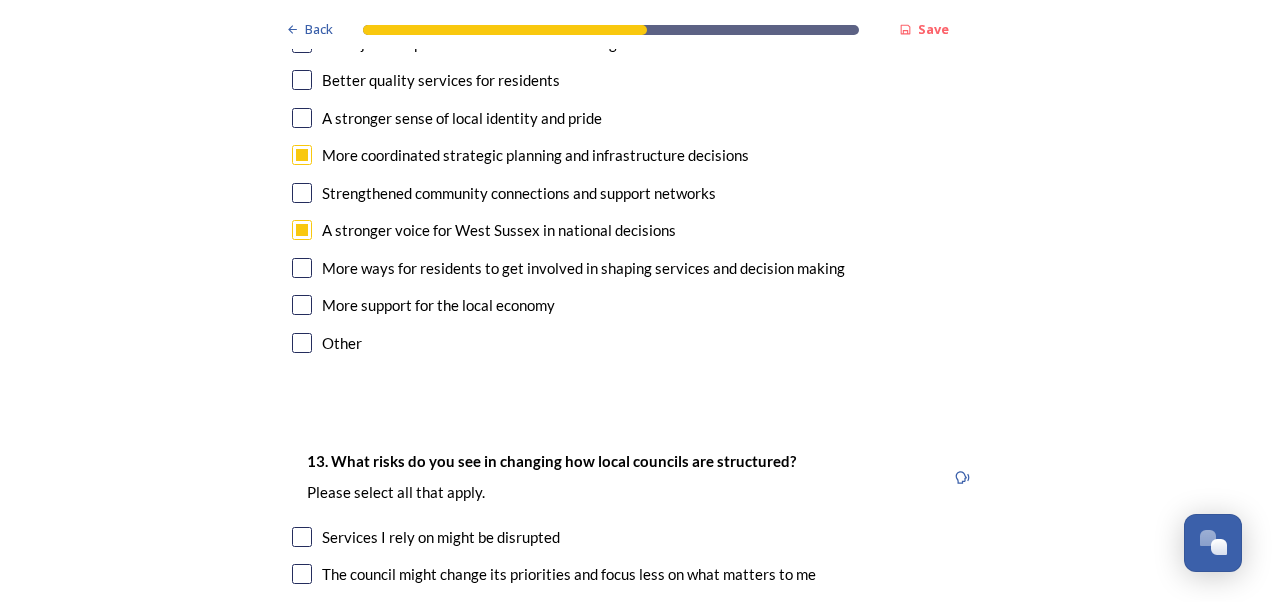 scroll, scrollTop: 3666, scrollLeft: 0, axis: vertical 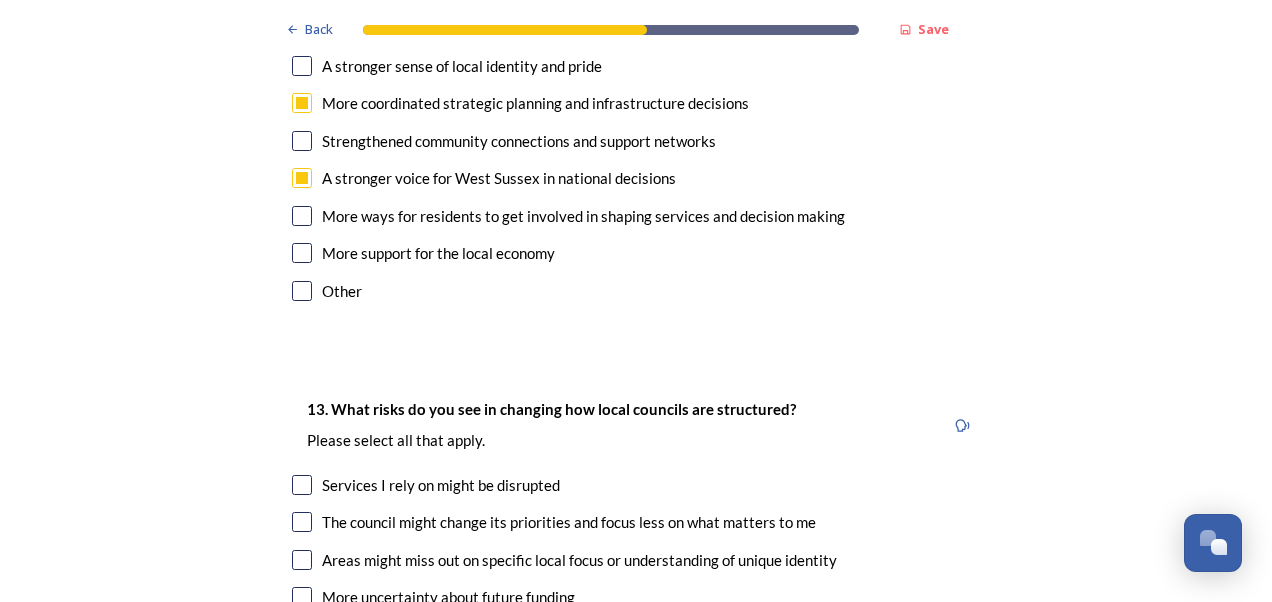click at bounding box center [302, 522] 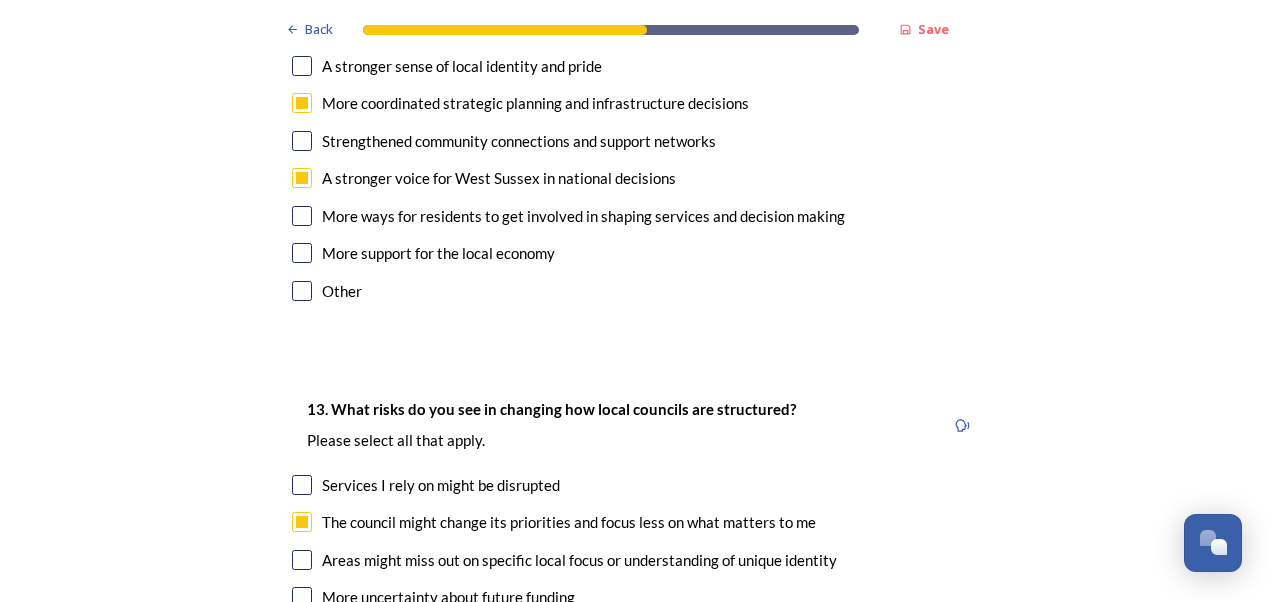 click at bounding box center (302, 560) 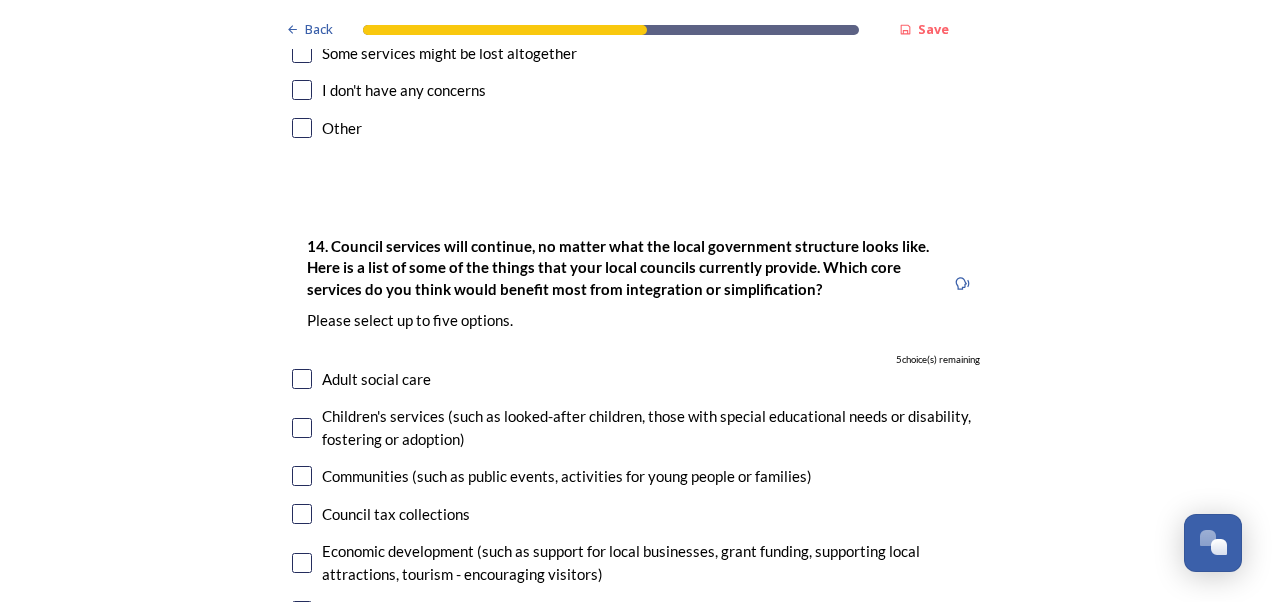 scroll, scrollTop: 4333, scrollLeft: 0, axis: vertical 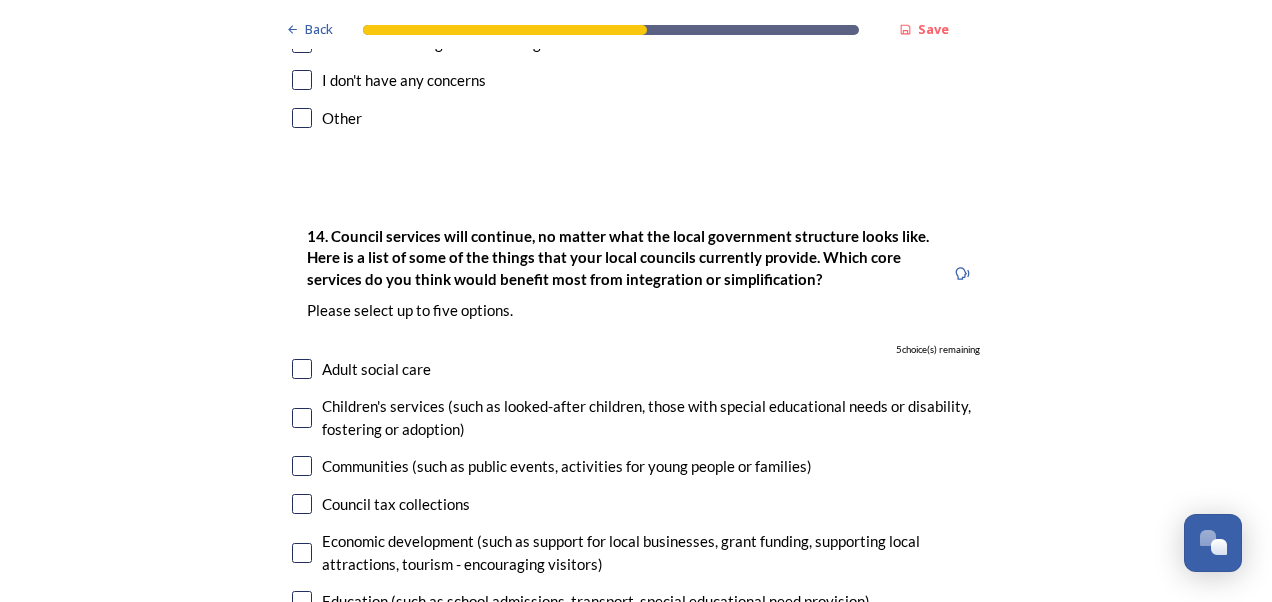 click at bounding box center [302, 553] 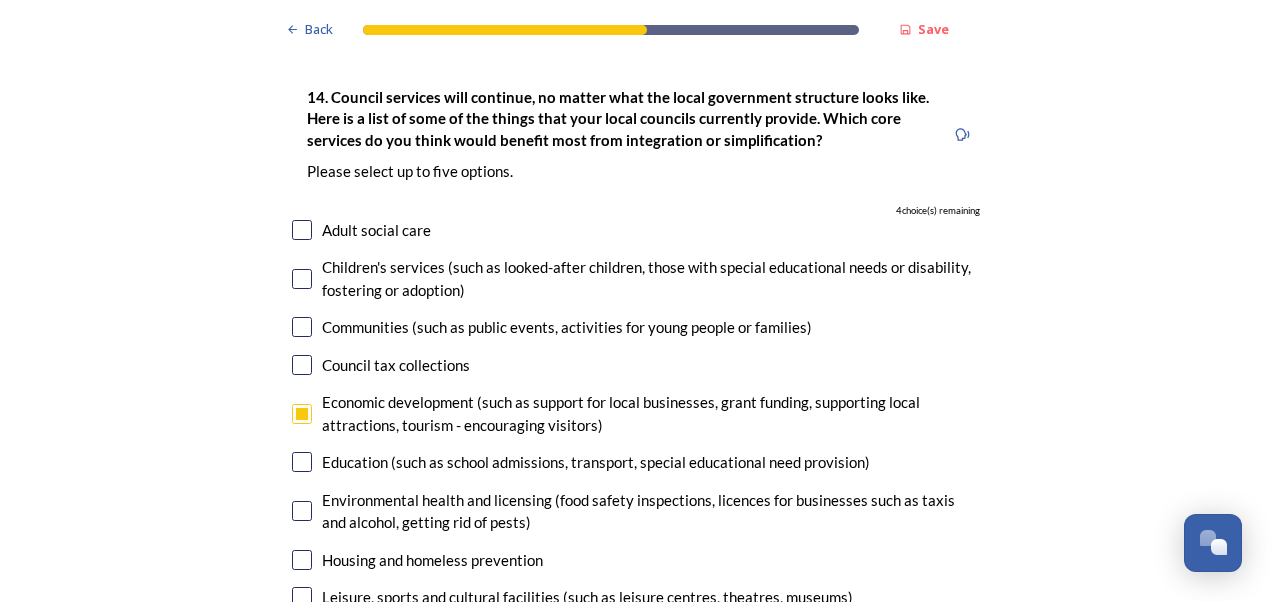 scroll, scrollTop: 4500, scrollLeft: 0, axis: vertical 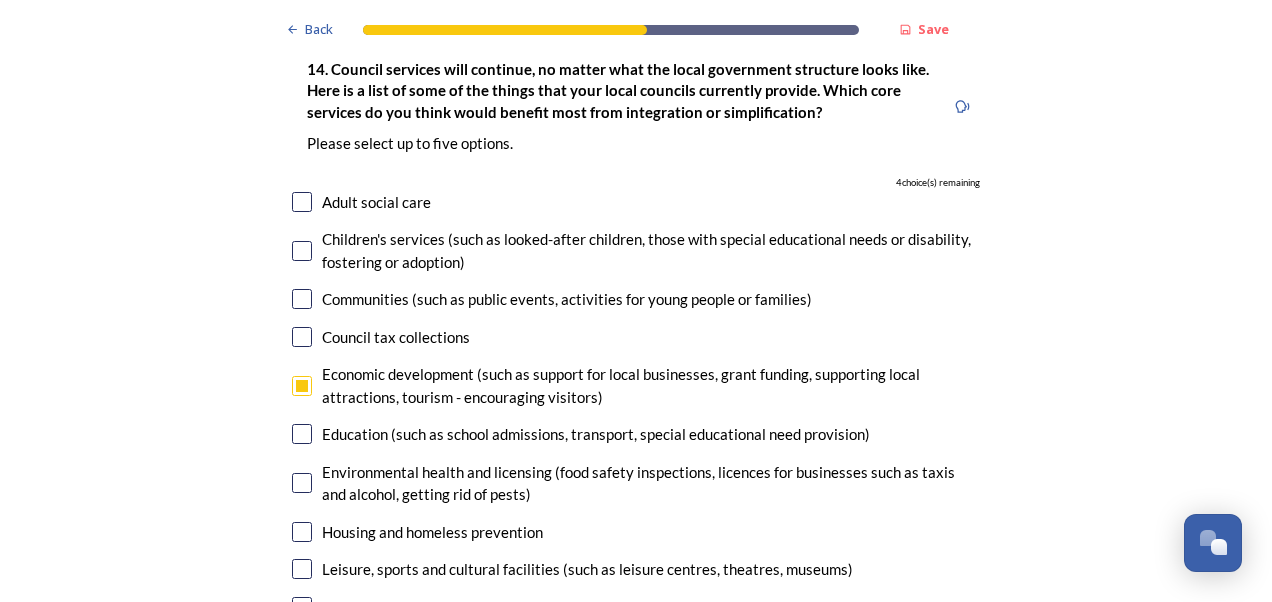 click at bounding box center (302, 532) 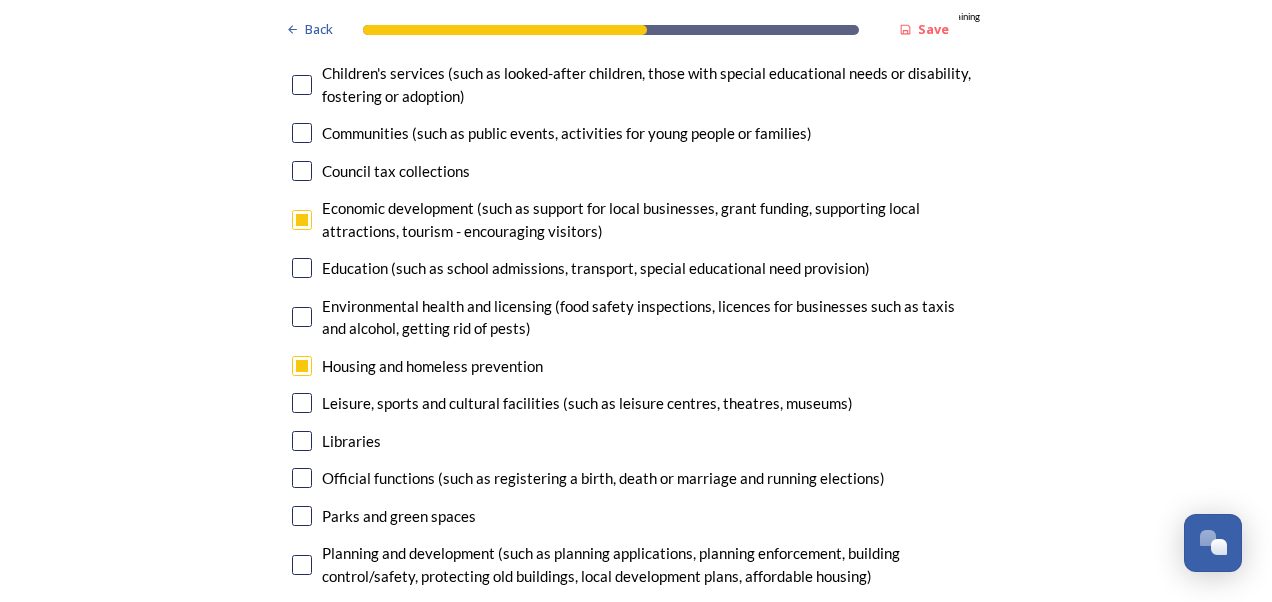 scroll, scrollTop: 4833, scrollLeft: 0, axis: vertical 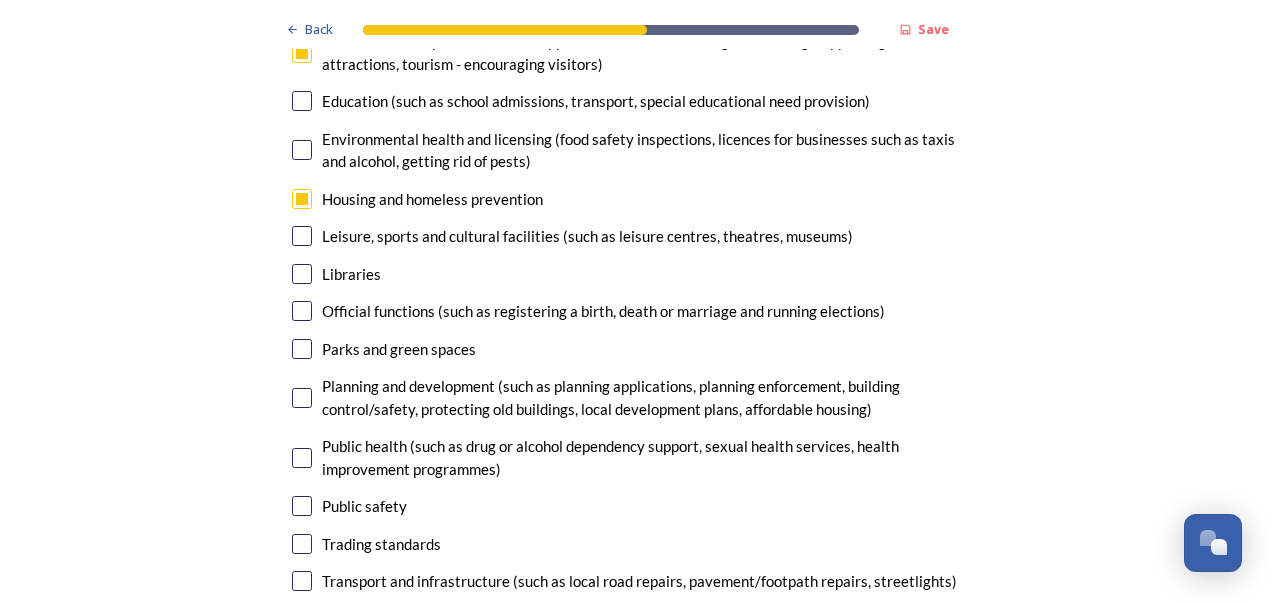click at bounding box center (302, 398) 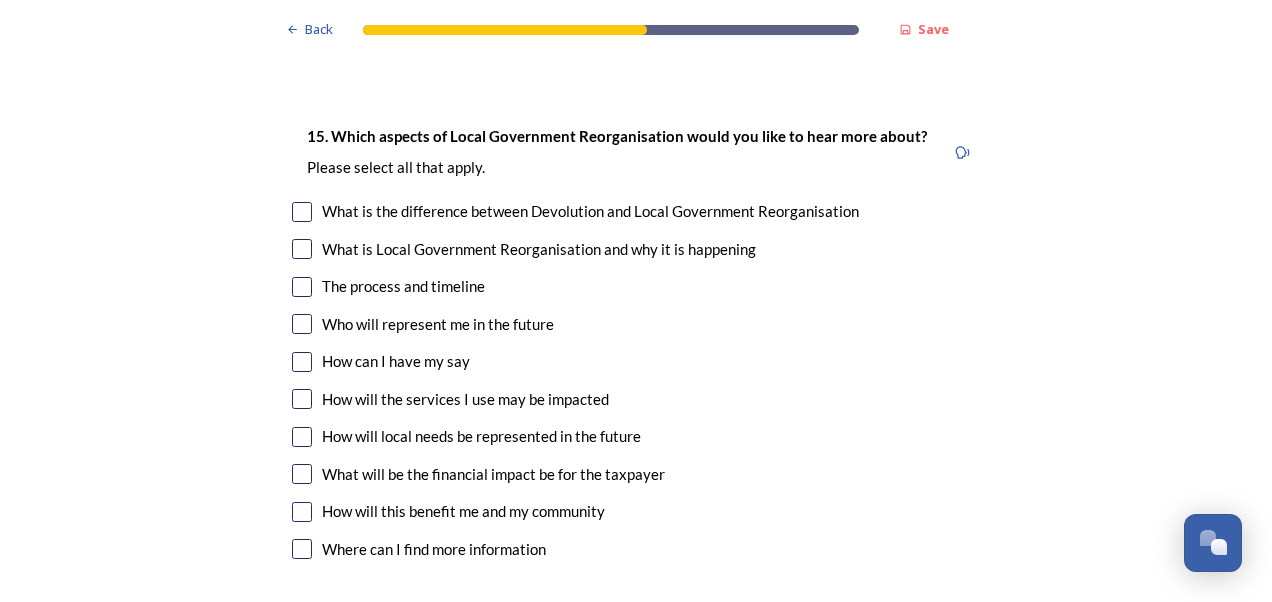 scroll, scrollTop: 5500, scrollLeft: 0, axis: vertical 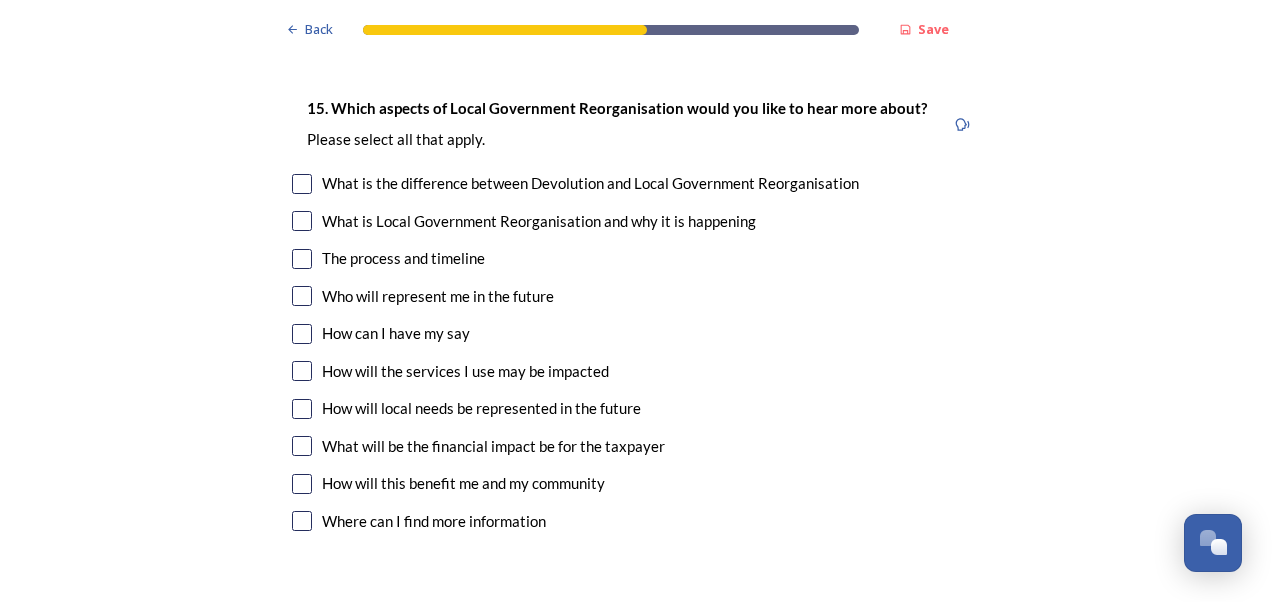 click at bounding box center [302, 334] 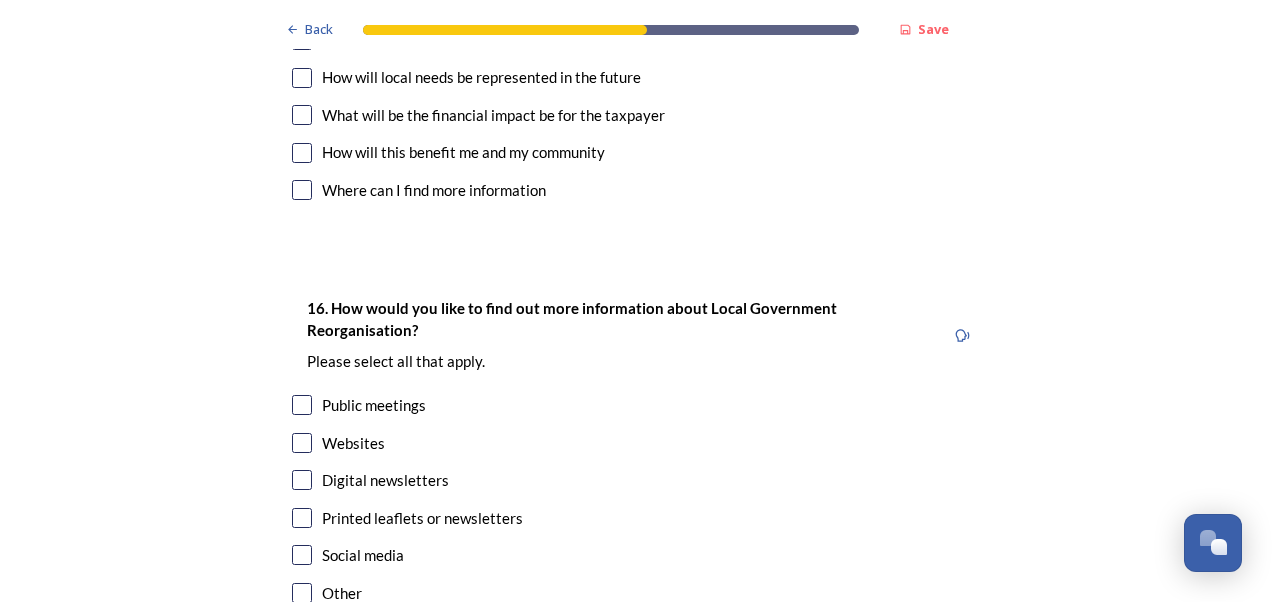 scroll, scrollTop: 5833, scrollLeft: 0, axis: vertical 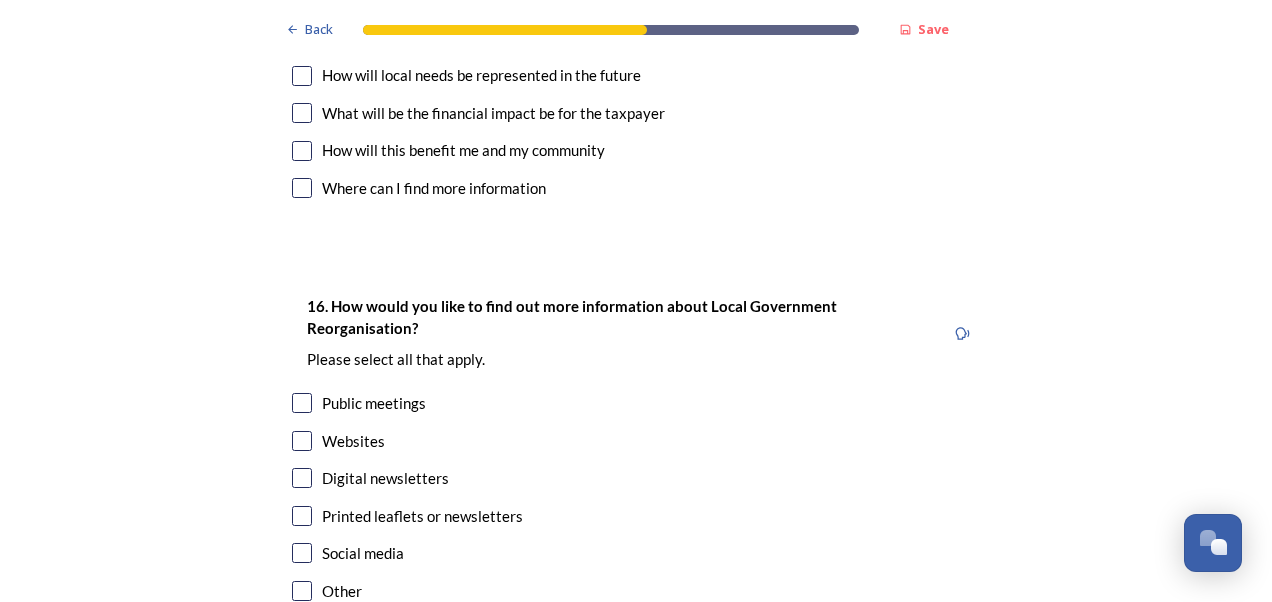 click at bounding box center (302, 441) 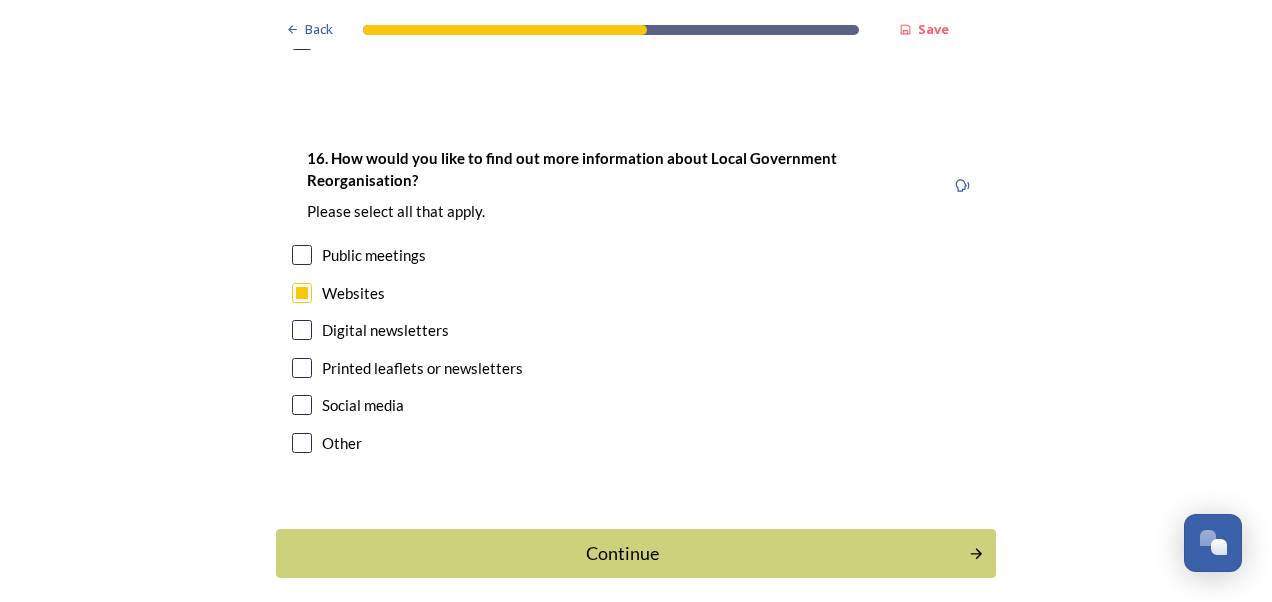 scroll, scrollTop: 5984, scrollLeft: 0, axis: vertical 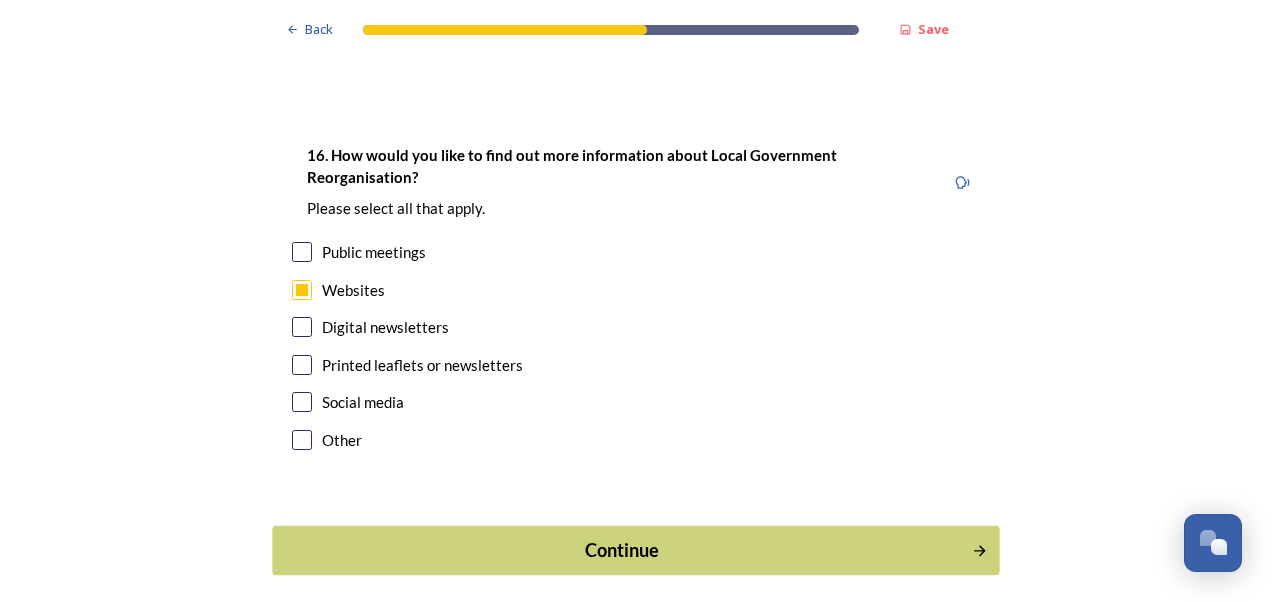 click on "Continue" at bounding box center [622, 550] 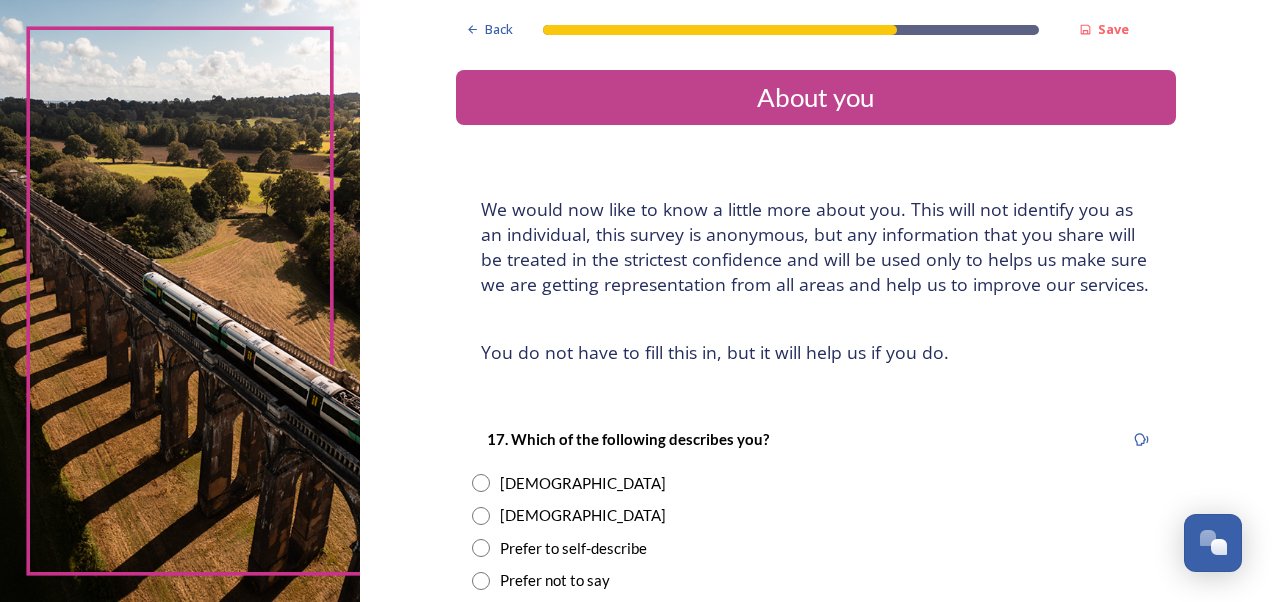 click at bounding box center [481, 516] 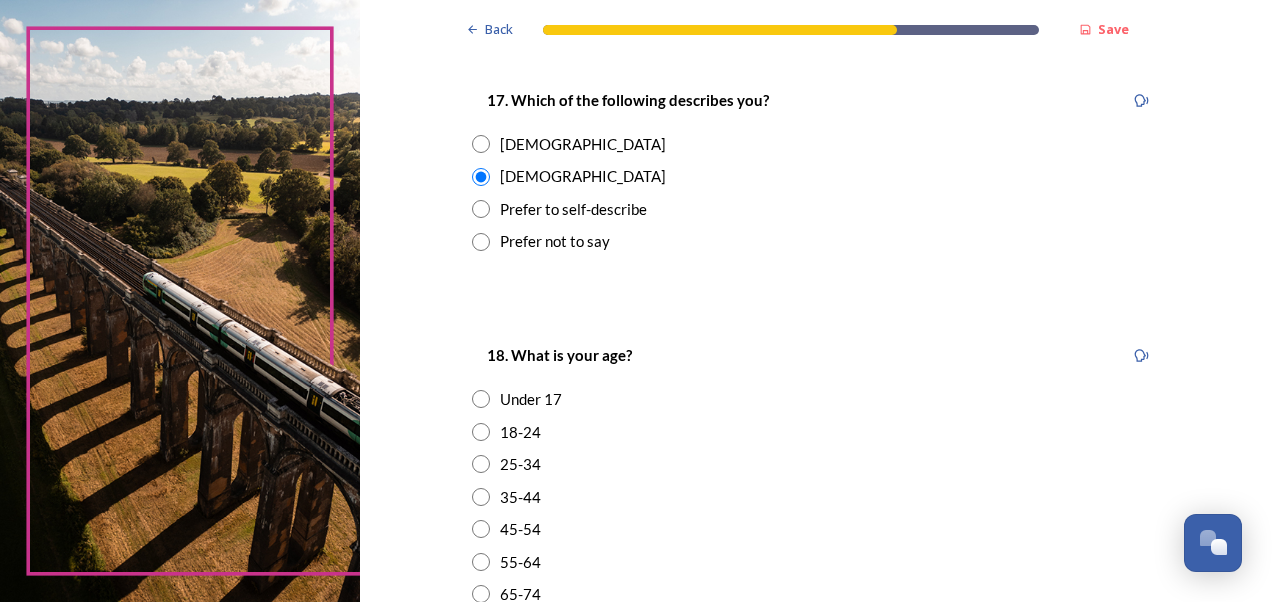 scroll, scrollTop: 357, scrollLeft: 0, axis: vertical 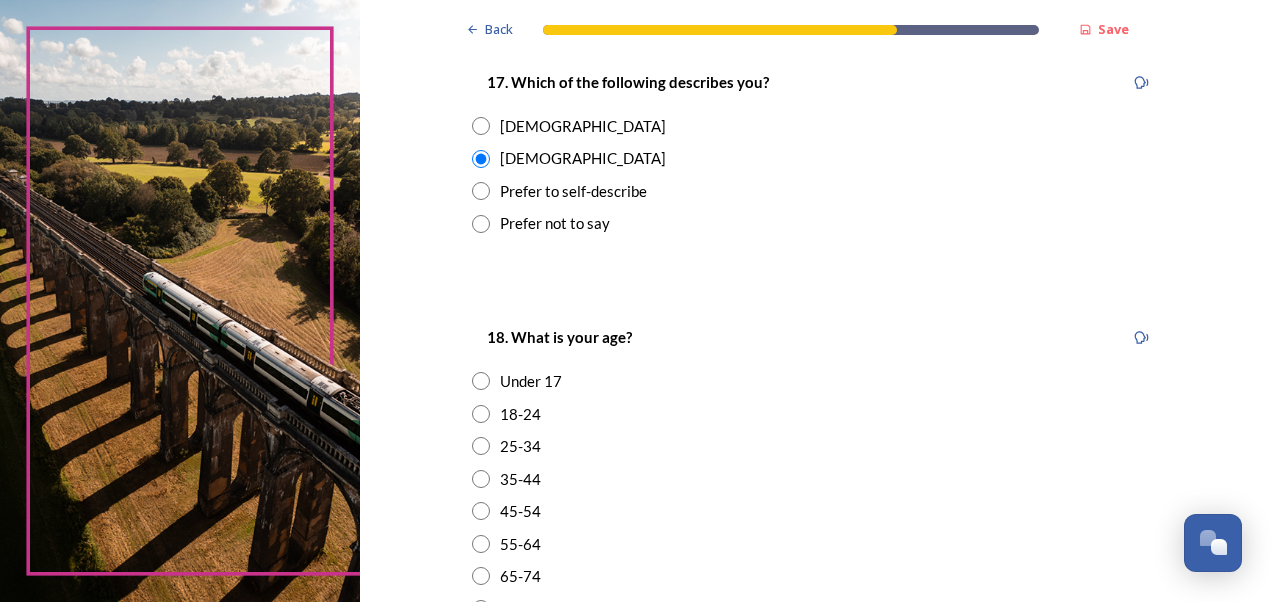 click on "Back Save About you We would now like to know a little more about you. This will not identify you as an individual, this survey is anonymous, but any information that you share will be treated in the strictest confidence and will be used only to helps us make sure we are getting representation from all areas and help us to improve our services.  ﻿You do not have to fill this in, but it will help us if you do. 17. Which of the following describes you?  Female Male Prefer to self-describe Prefer not to say 18. What is your age? Under 17 18-24 25-34 35-44 45-54 55-64 65-74 75-85 85 and over Prefer not to say 19. Do you have an impairment, health condition or learning difference that has a substantial or long-term impact on your ability to carry out day-to-day activities? Yes No Prefer not to say 20. What is your postcode? 250  characters remaining Continue   Back Powered by" at bounding box center (816, 508) 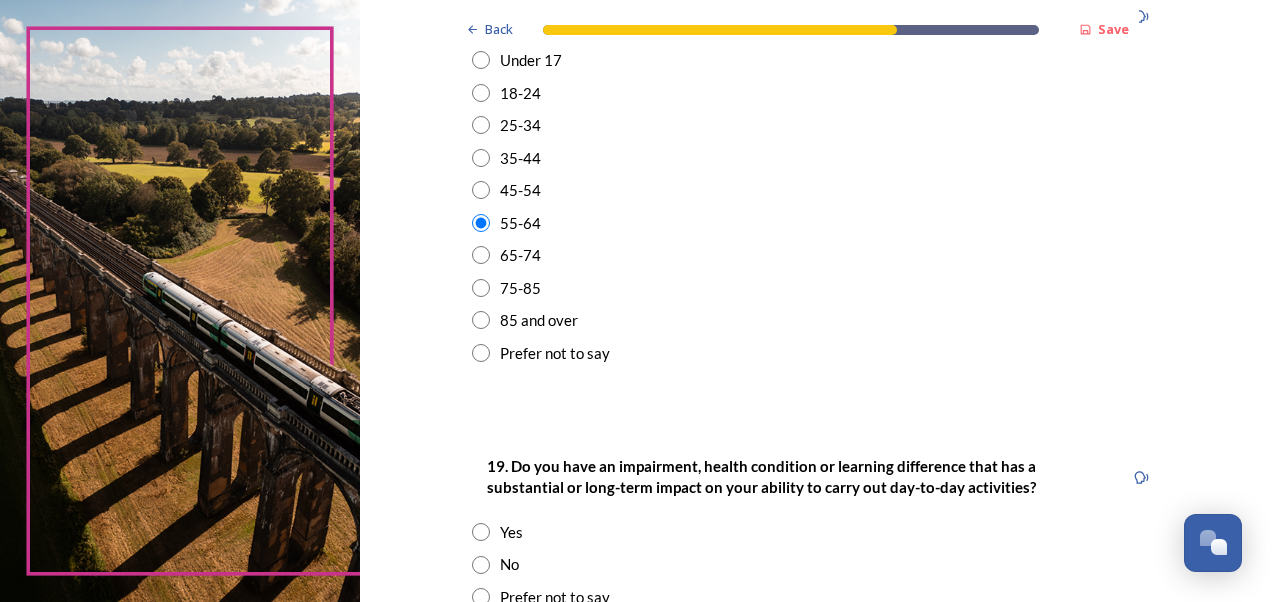 scroll, scrollTop: 684, scrollLeft: 0, axis: vertical 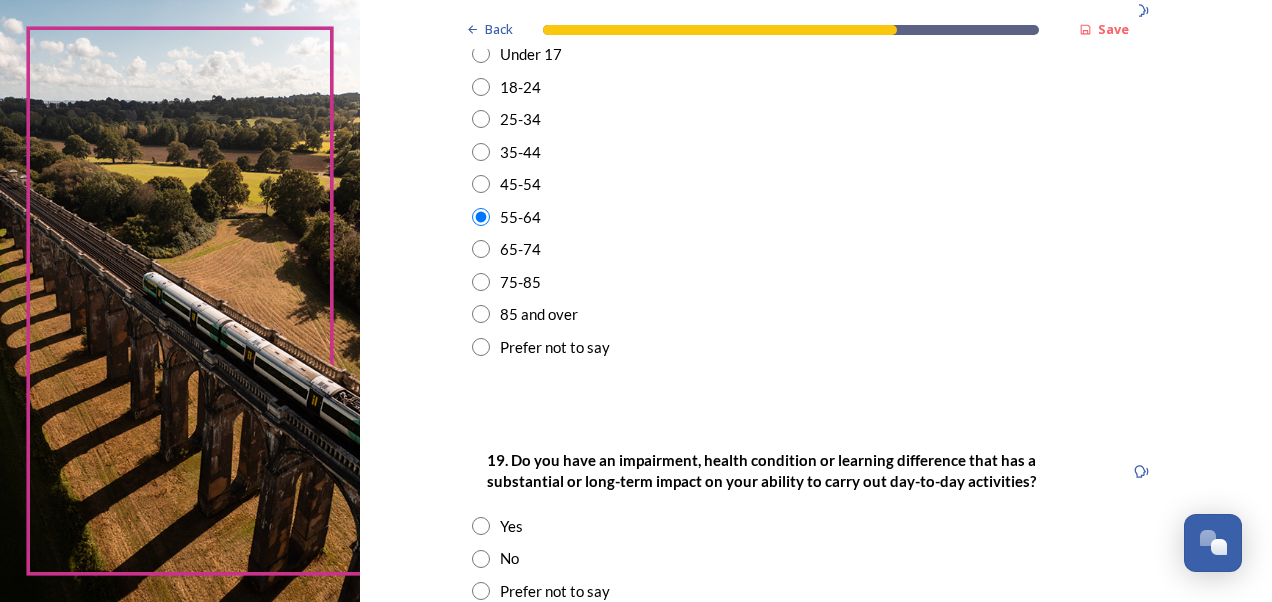 click at bounding box center [481, 526] 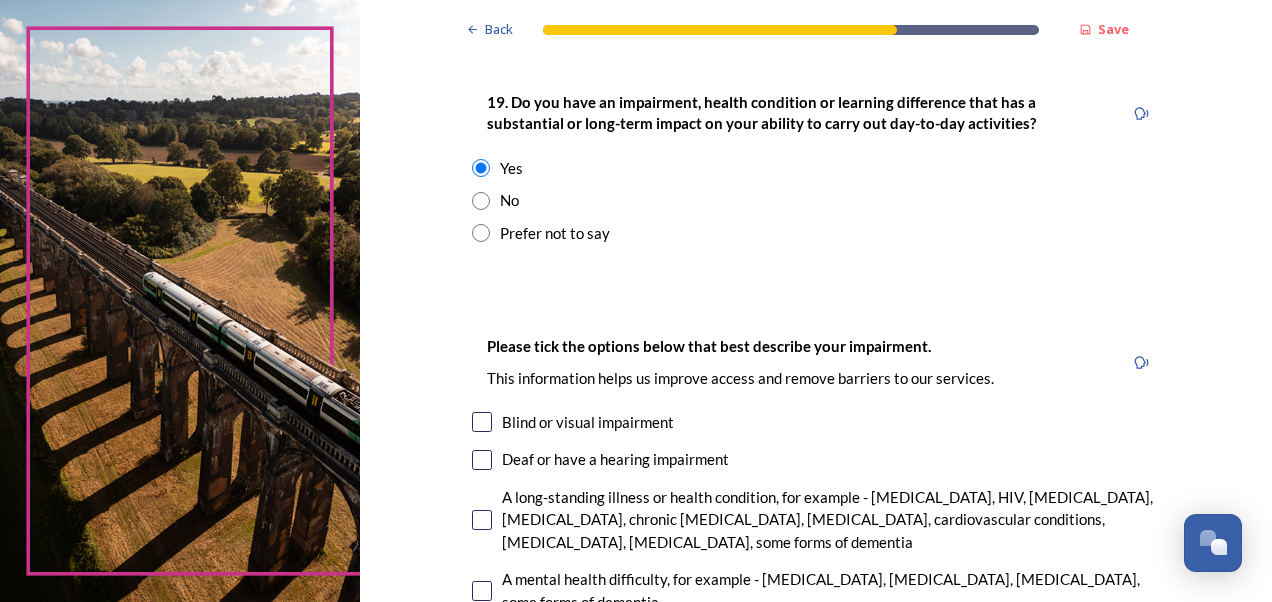 scroll, scrollTop: 1041, scrollLeft: 0, axis: vertical 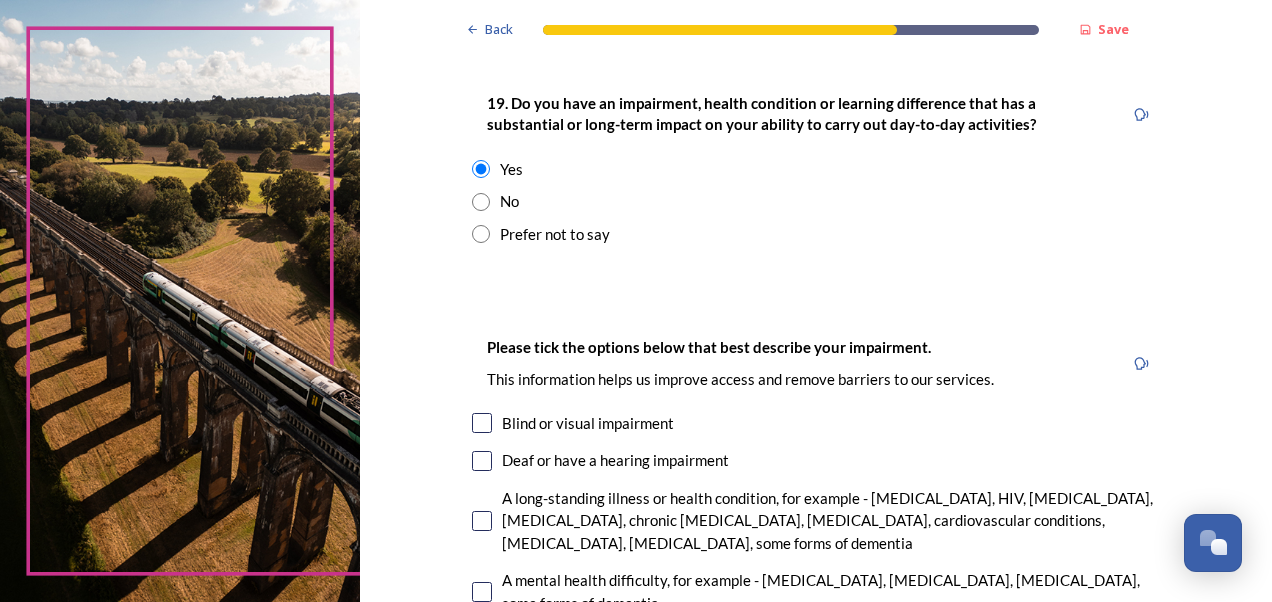 click at bounding box center [482, 521] 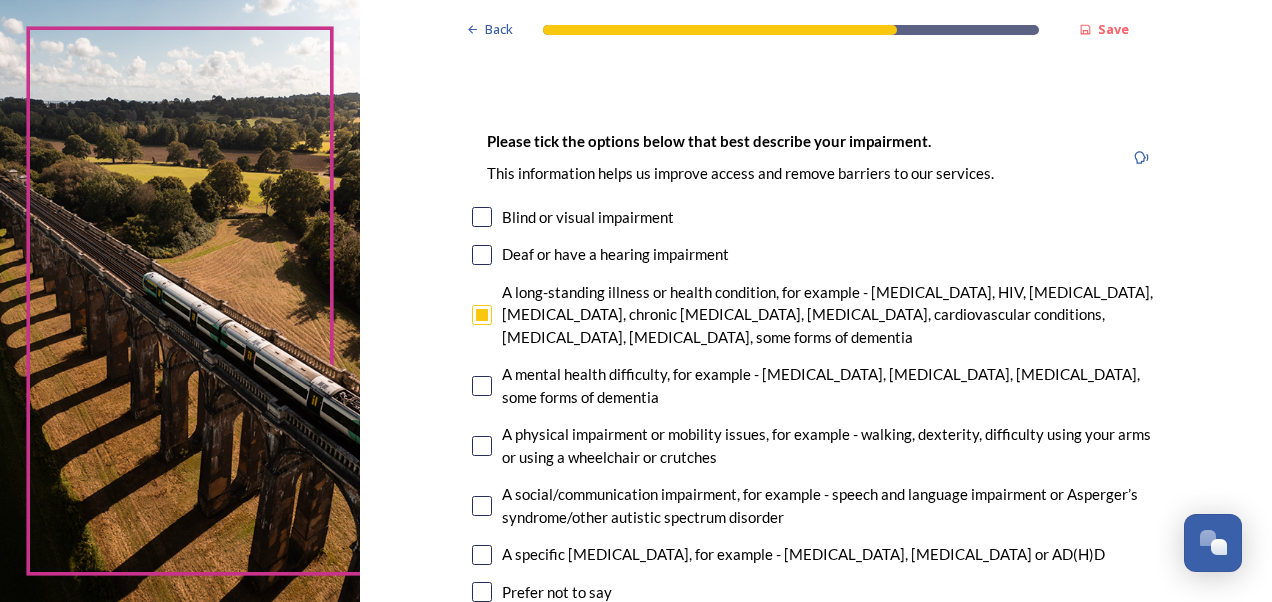 scroll, scrollTop: 1258, scrollLeft: 0, axis: vertical 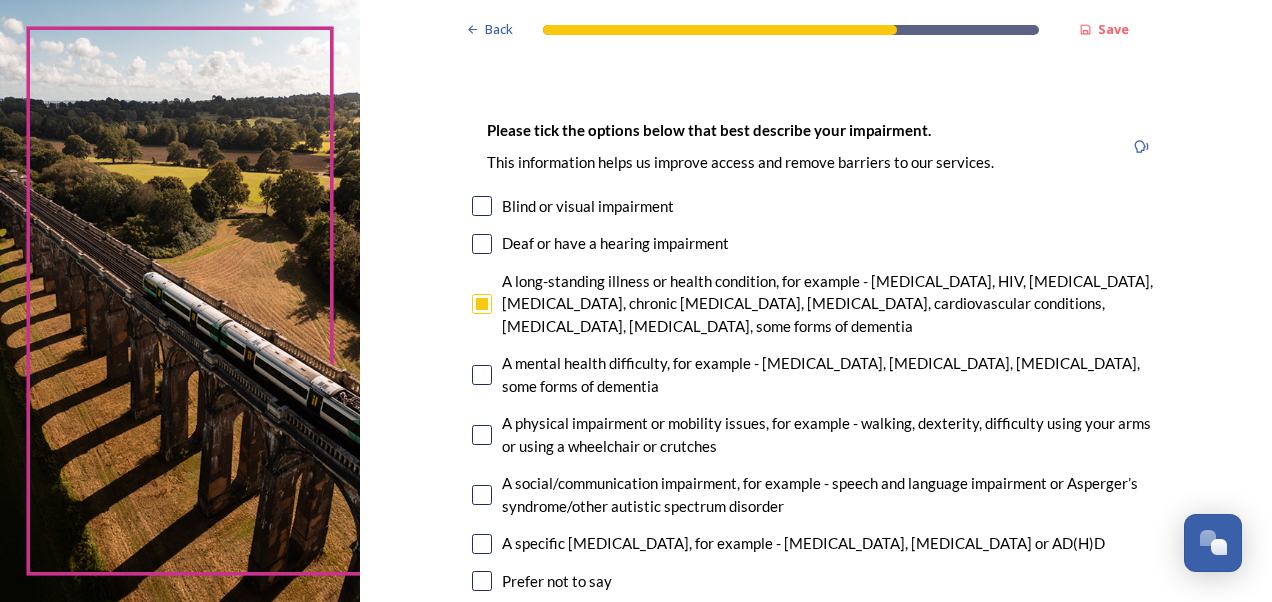 click on "Back Save About you We would now like to know a little more about you. This will not identify you as an individual, this survey is anonymous, but any information that you share will be treated in the strictest confidence and will be used only to helps us make sure we are getting representation from all areas and help us to improve our services.  ﻿You do not have to fill this in, but it will help us if you do. 17. Which of the following describes you?  Female Male Prefer to self-describe Prefer not to say 18. What is your age? Under 17 18-24 25-34 35-44 45-54 55-64 65-74 75-85 85 and over Prefer not to say 19. Do you have an impairment, health condition or learning difference that has a substantial or long-term impact on your ability to carry out day-to-day activities? Yes No Prefer not to say Please tick the options below that best describe your impairment. This information helps us improve access and remove barriers to our services.  Blind or visual impairment Deaf or have a hearing impairment Other 250" at bounding box center (816, -90) 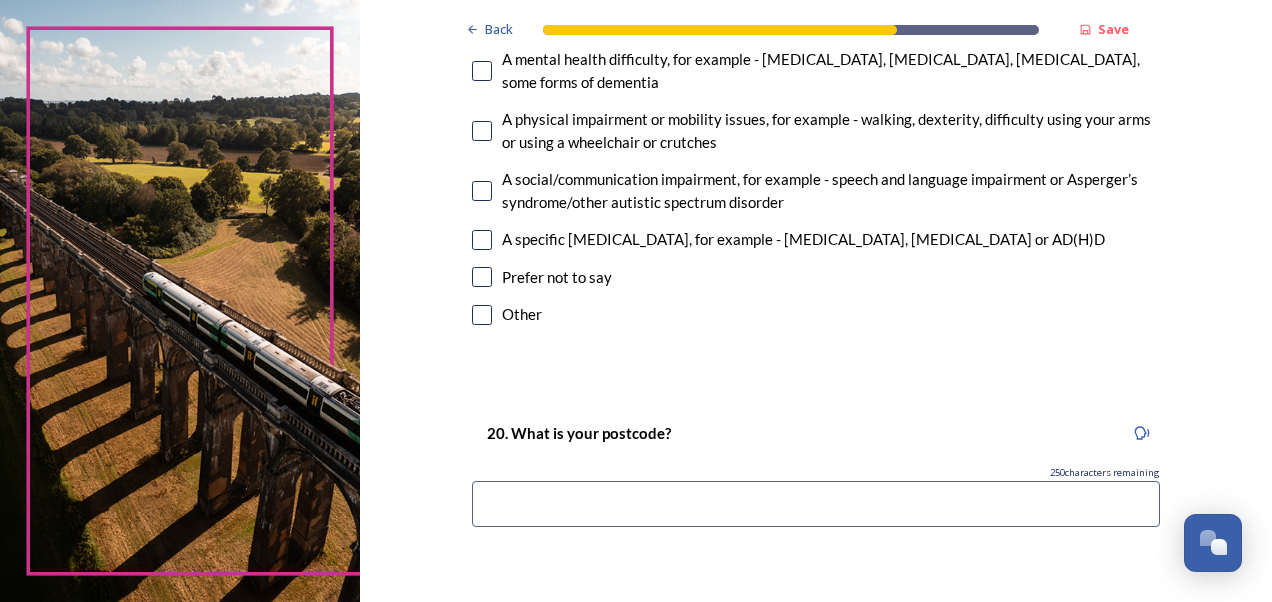 scroll, scrollTop: 1564, scrollLeft: 0, axis: vertical 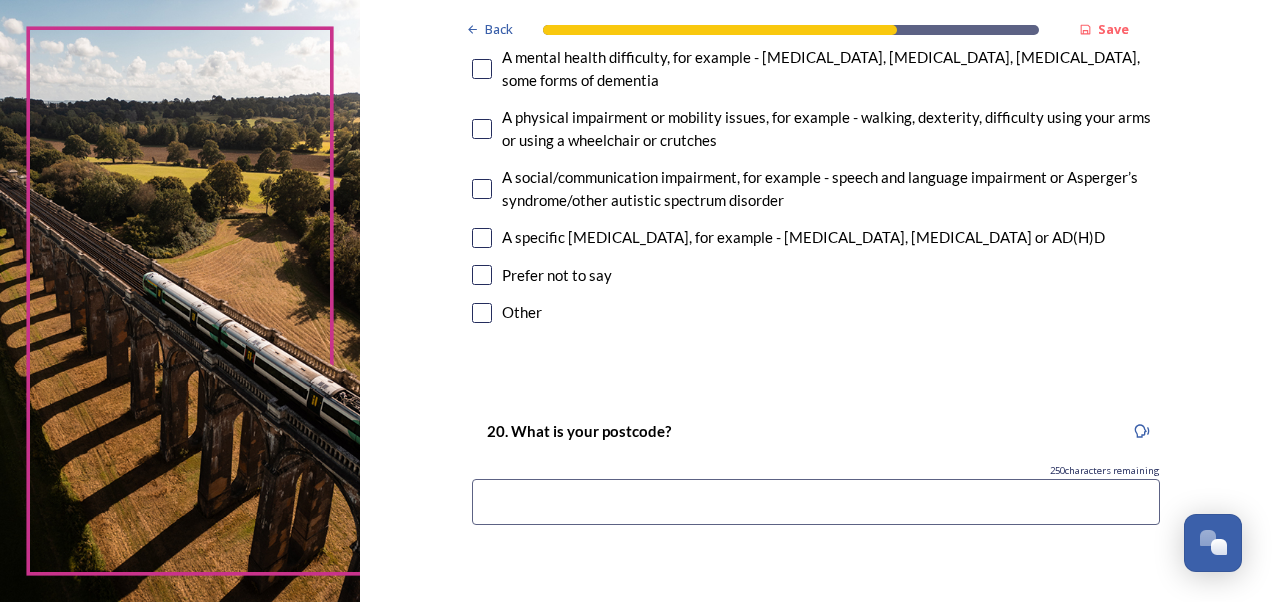 click at bounding box center [816, 502] 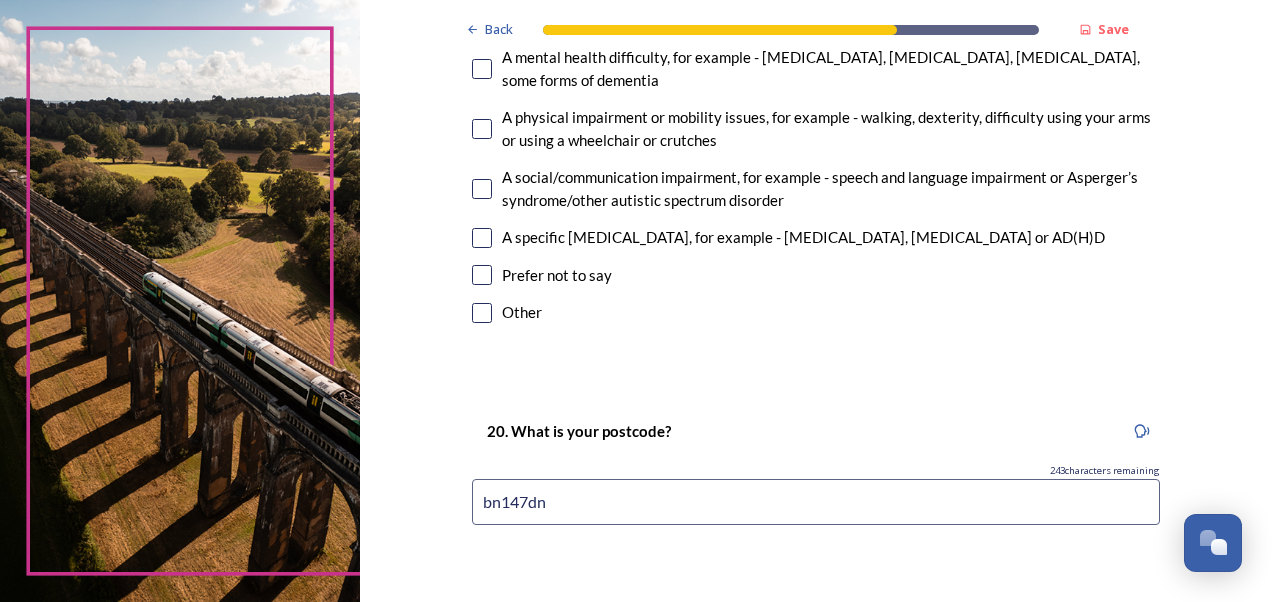 type on "bn147dn" 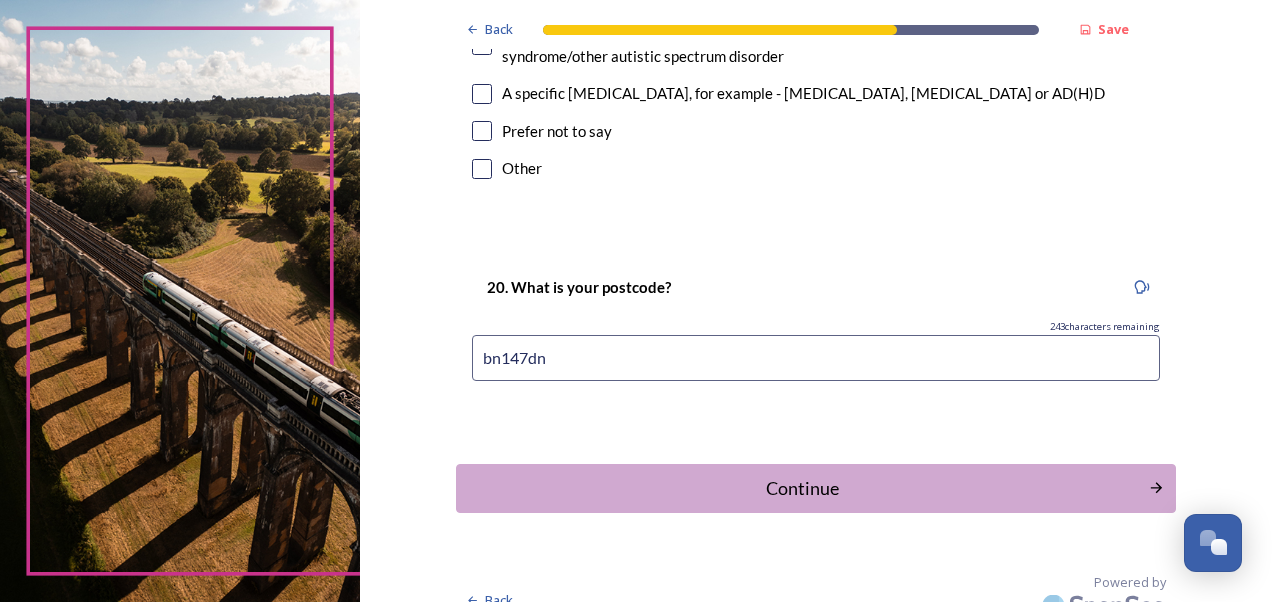 scroll, scrollTop: 1733, scrollLeft: 0, axis: vertical 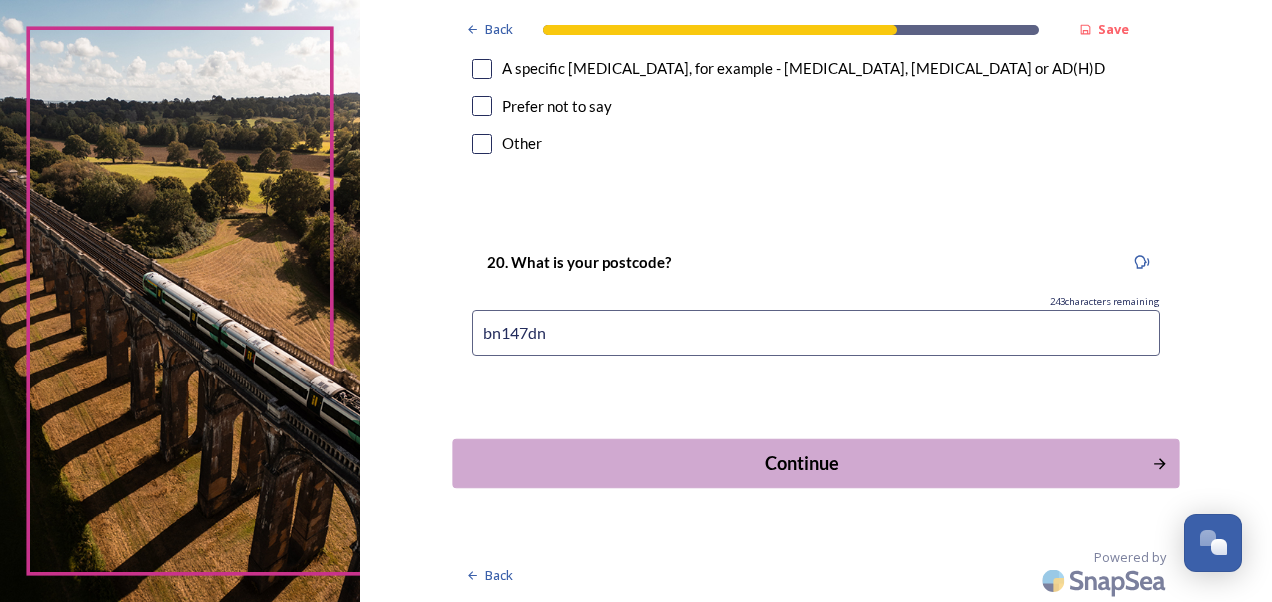 click on "Continue" at bounding box center (801, 463) 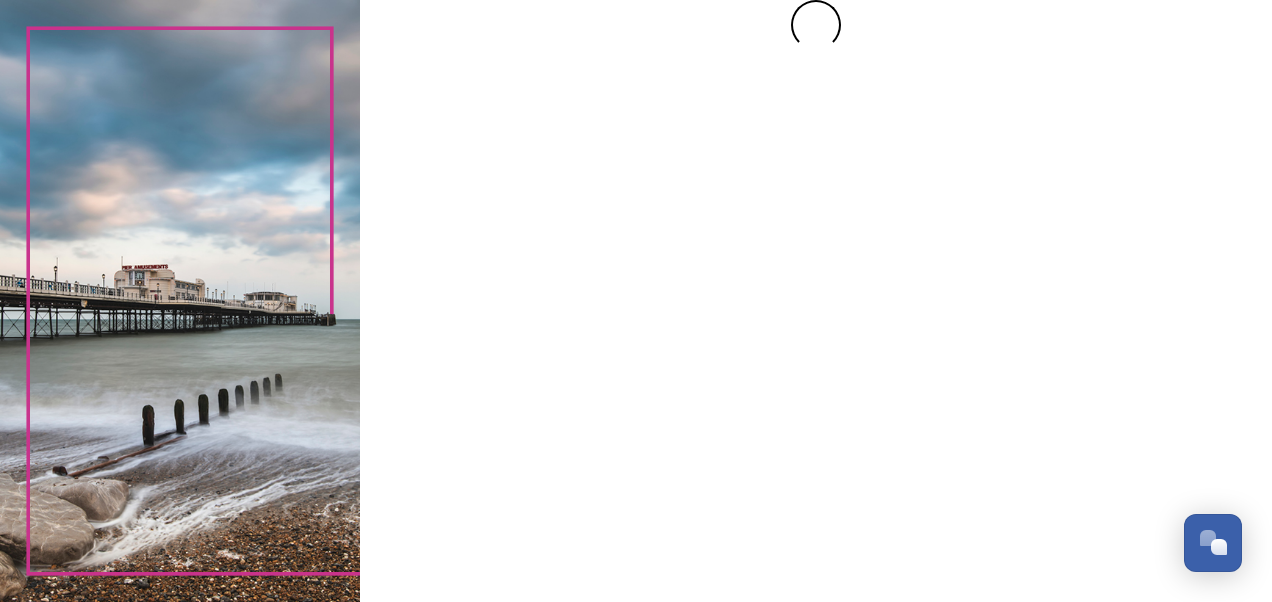 scroll, scrollTop: 0, scrollLeft: 0, axis: both 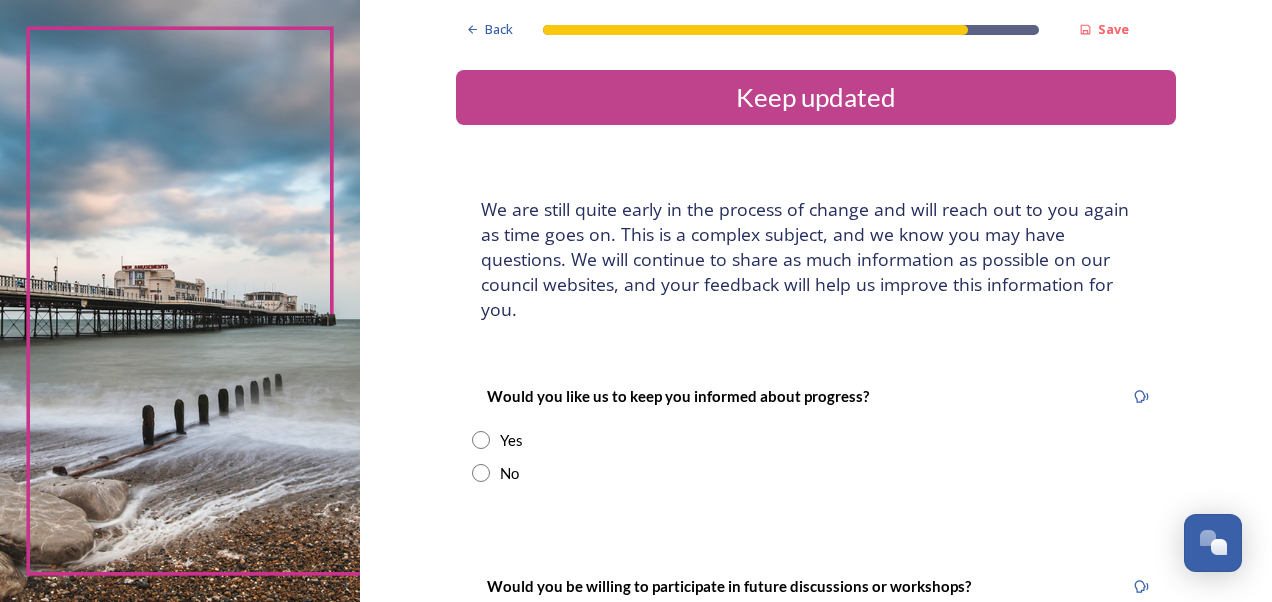 click at bounding box center [481, 440] 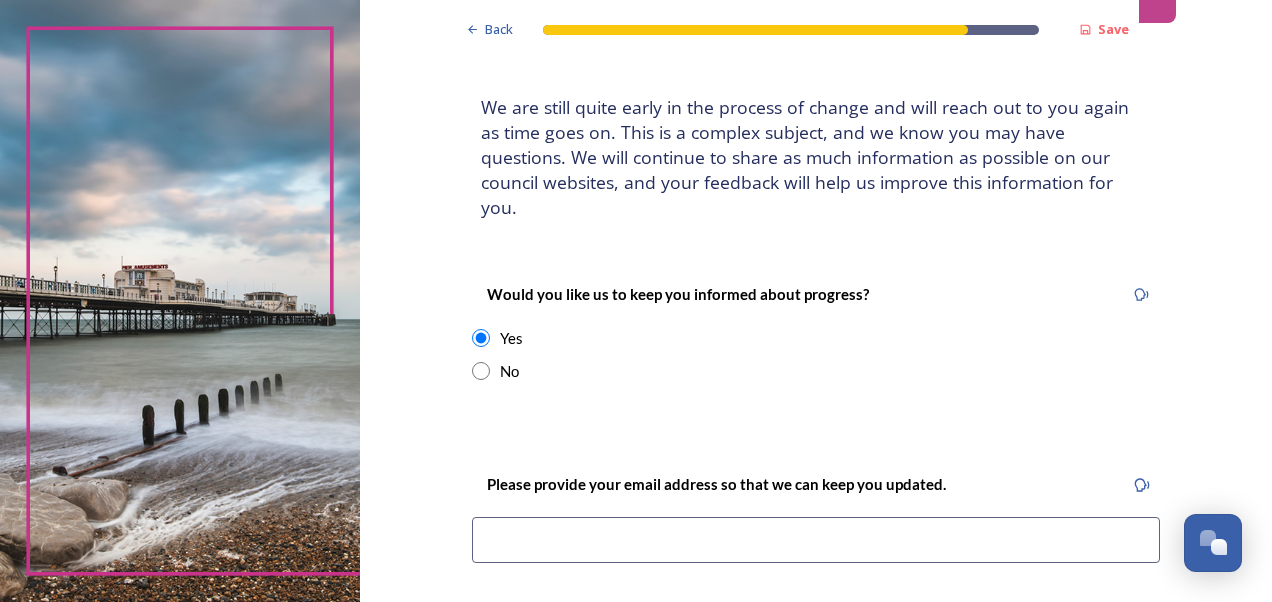 scroll, scrollTop: 111, scrollLeft: 0, axis: vertical 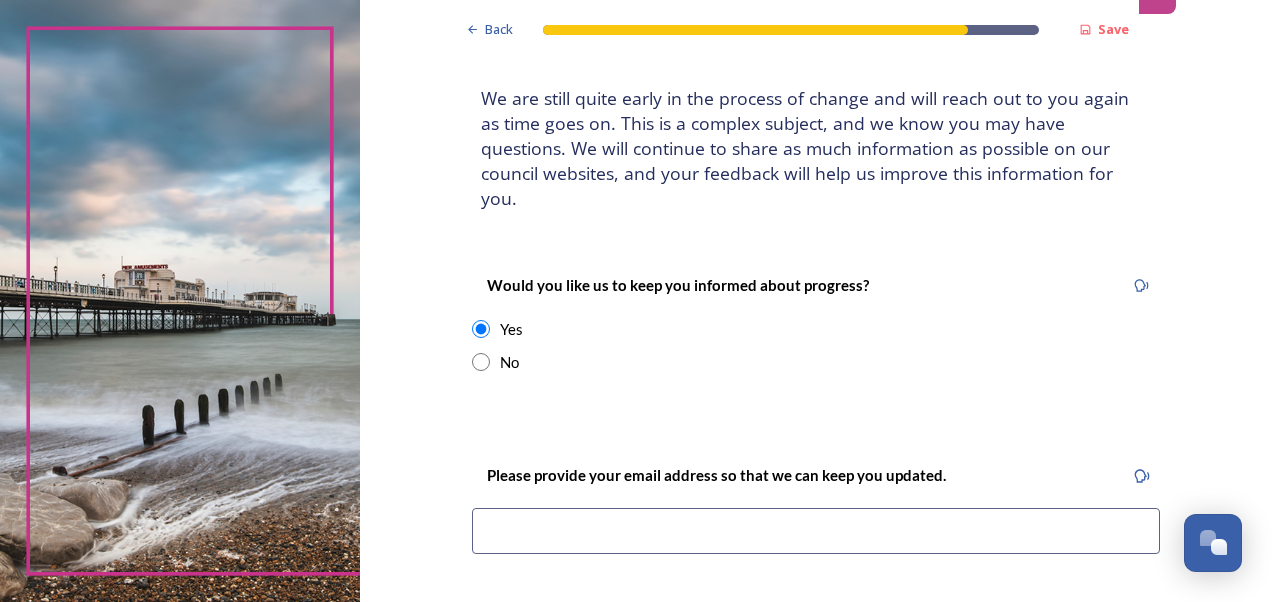 click at bounding box center [816, 531] 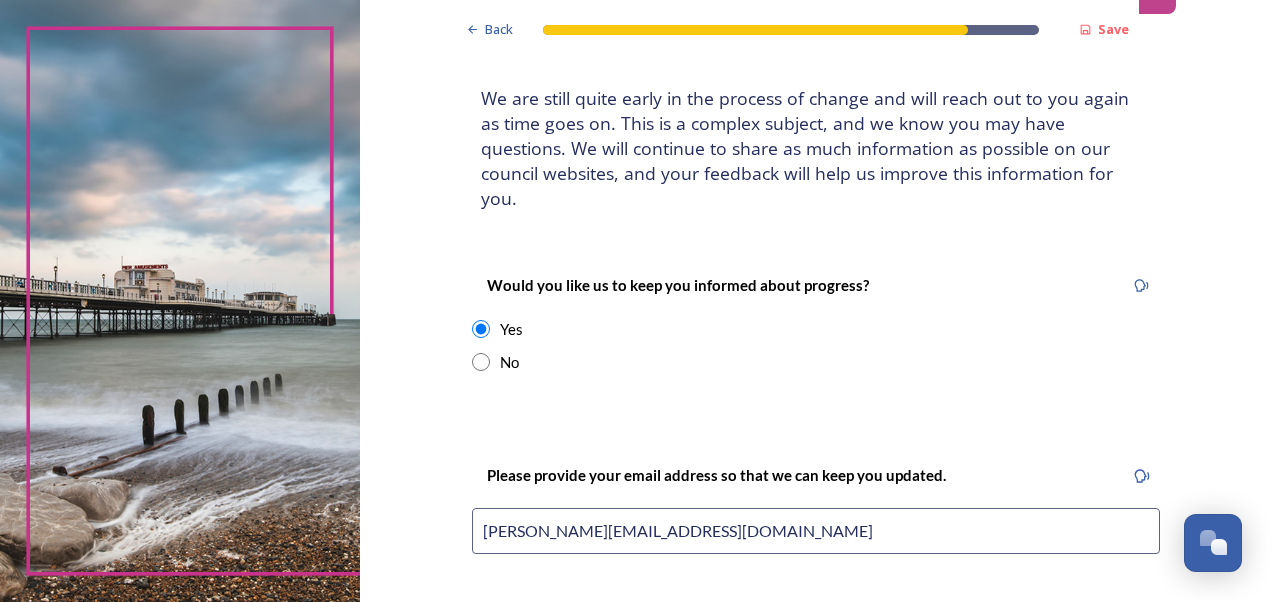 type on "graham.southgate@westsussex.gov.uk" 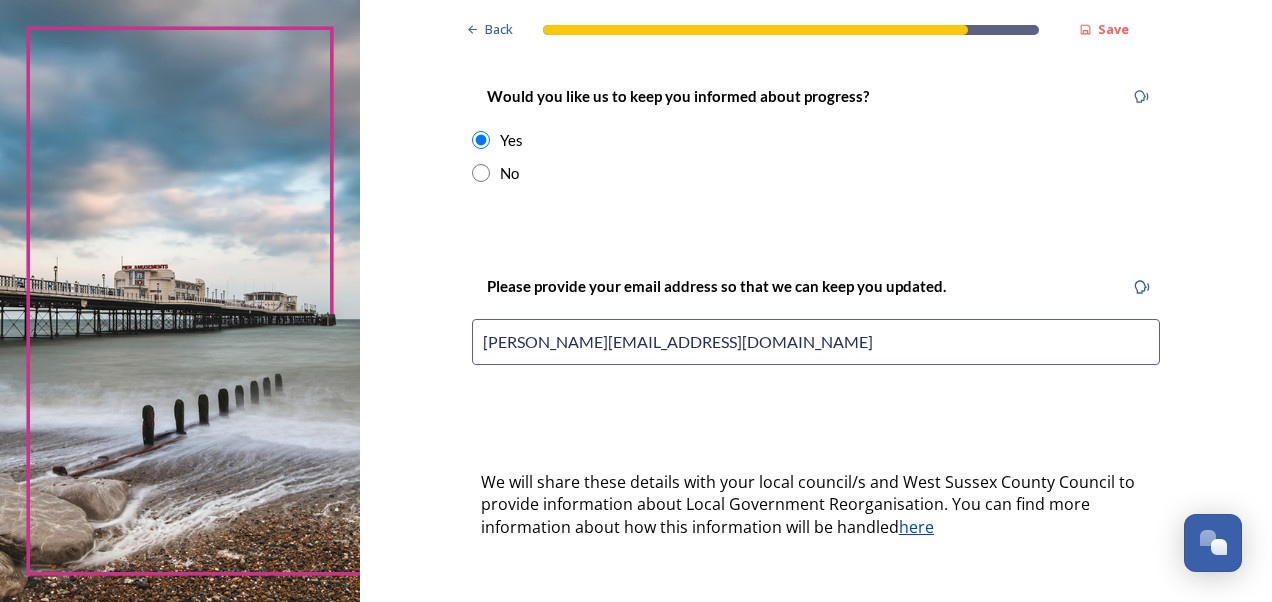 click on "Back Save Keep updated We are still quite early in the process of change and will reach out to you again as time goes on. This is a complex subject, and we know you may have questions. We will continue to share as much information as possible on our council websites, and your feedback will help us improve this information for you. Would you like us to keep you informed about progress? Yes No Please provide your email address so that we can keep you updated. graham.southgate@westsussex.gov.uk We will share these details with your local council/s and West Sussex County Council to provide information about Local Government Reorganisation. You can find more information about how this information will be handled  here Would you be willing to participate in future discussions or workshops? Yes No Submit your survey responses   Back Powered by" at bounding box center [816, 318] 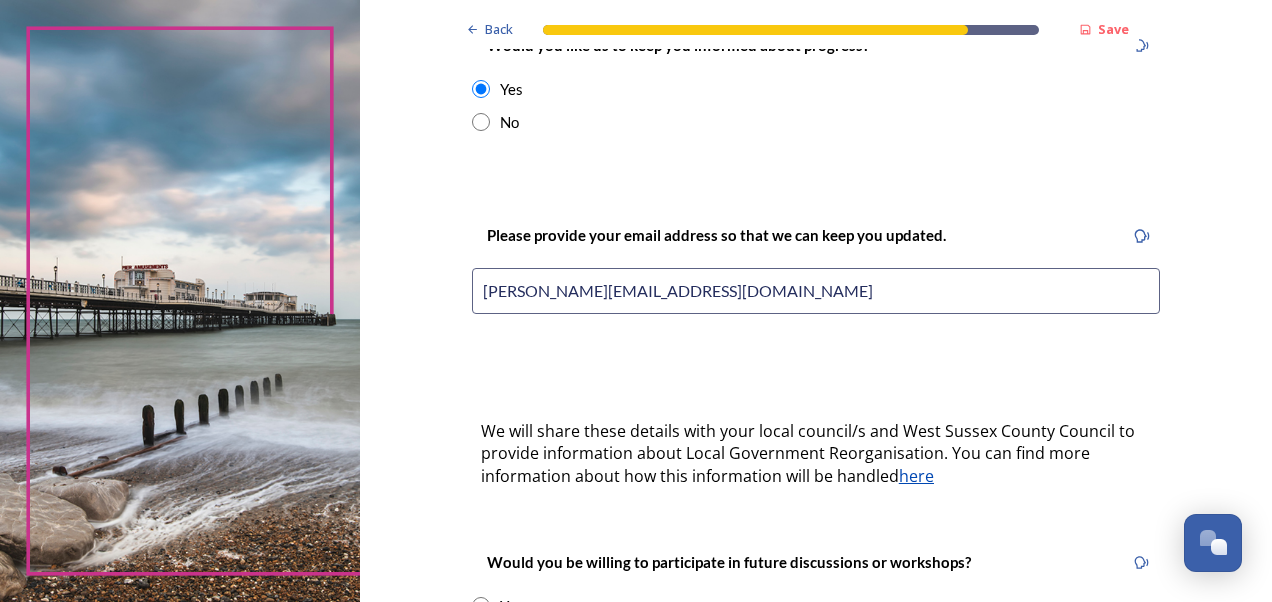 scroll, scrollTop: 360, scrollLeft: 0, axis: vertical 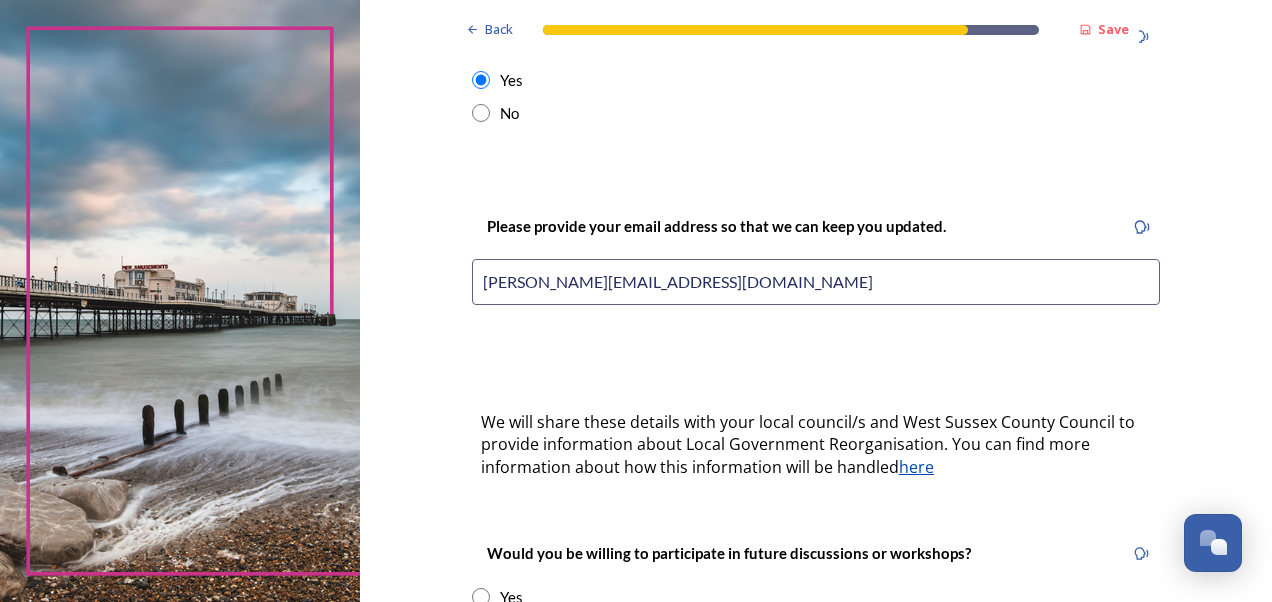 click at bounding box center [481, 597] 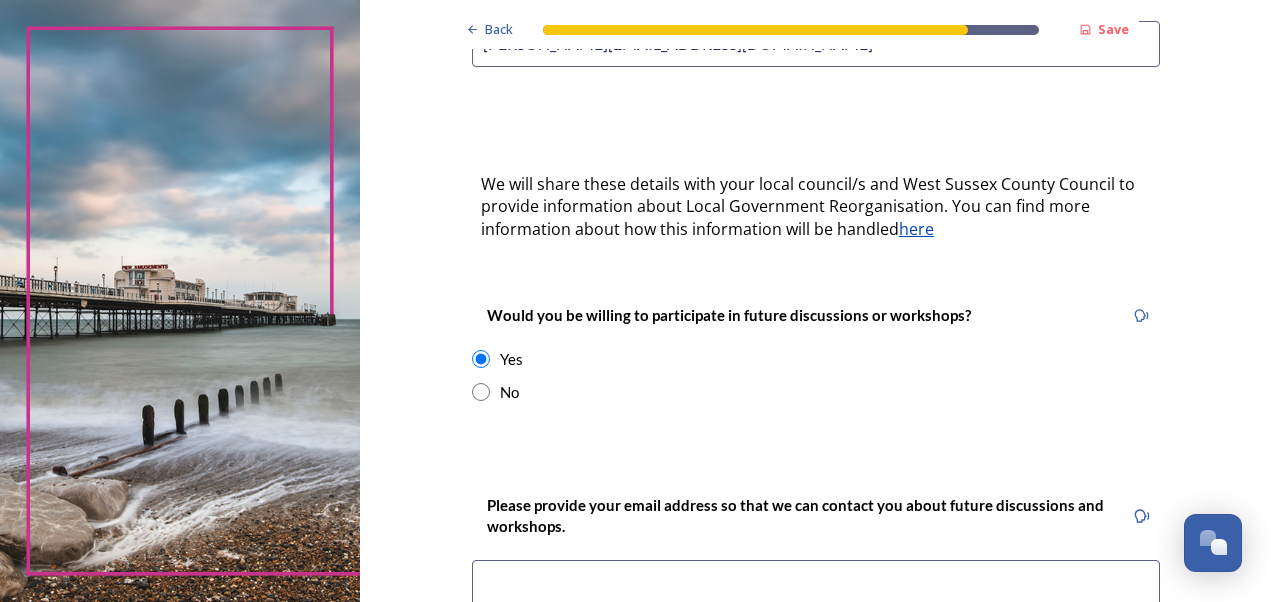 scroll, scrollTop: 608, scrollLeft: 0, axis: vertical 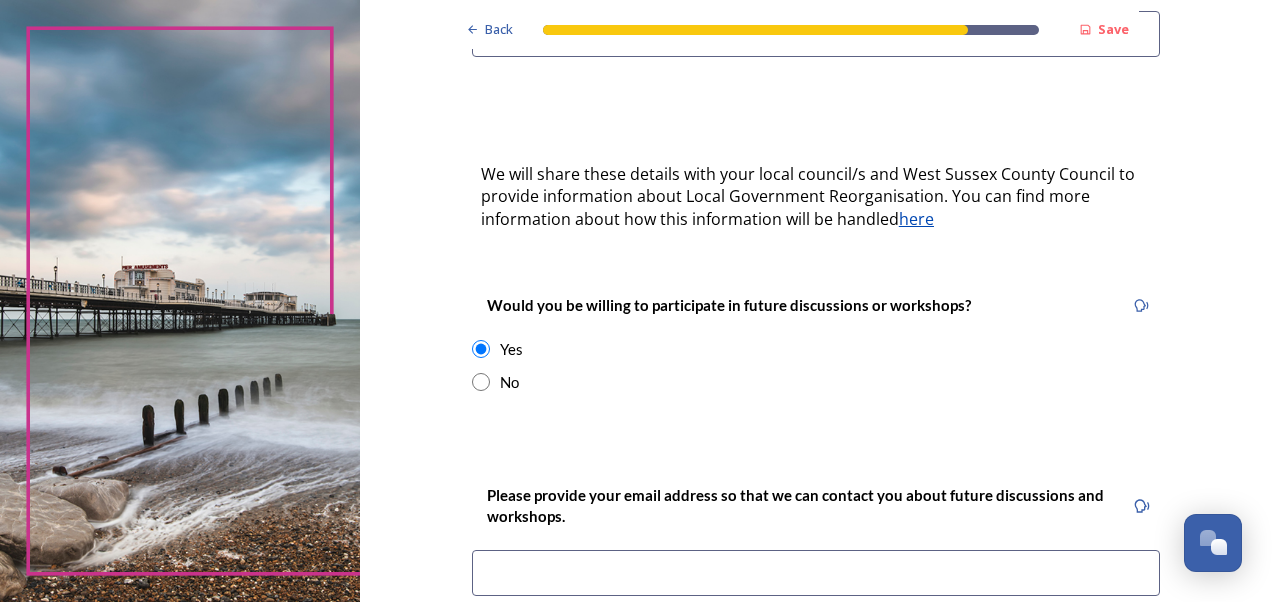 click at bounding box center (816, 573) 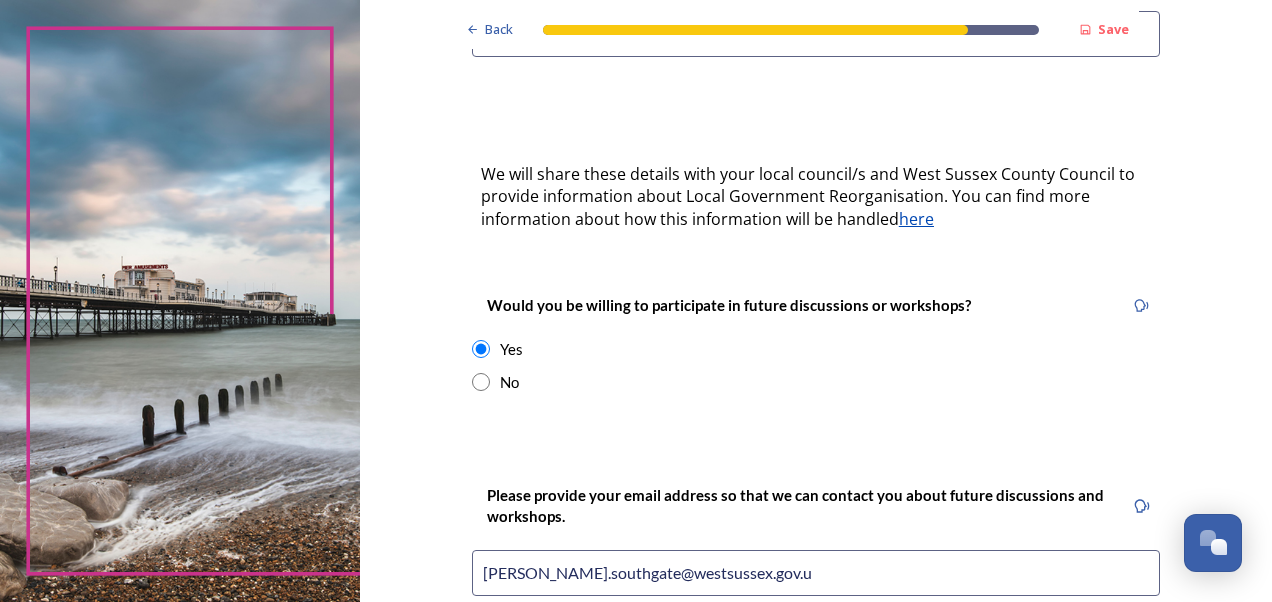 type on "graham.southgate@westsussex.gov.uk" 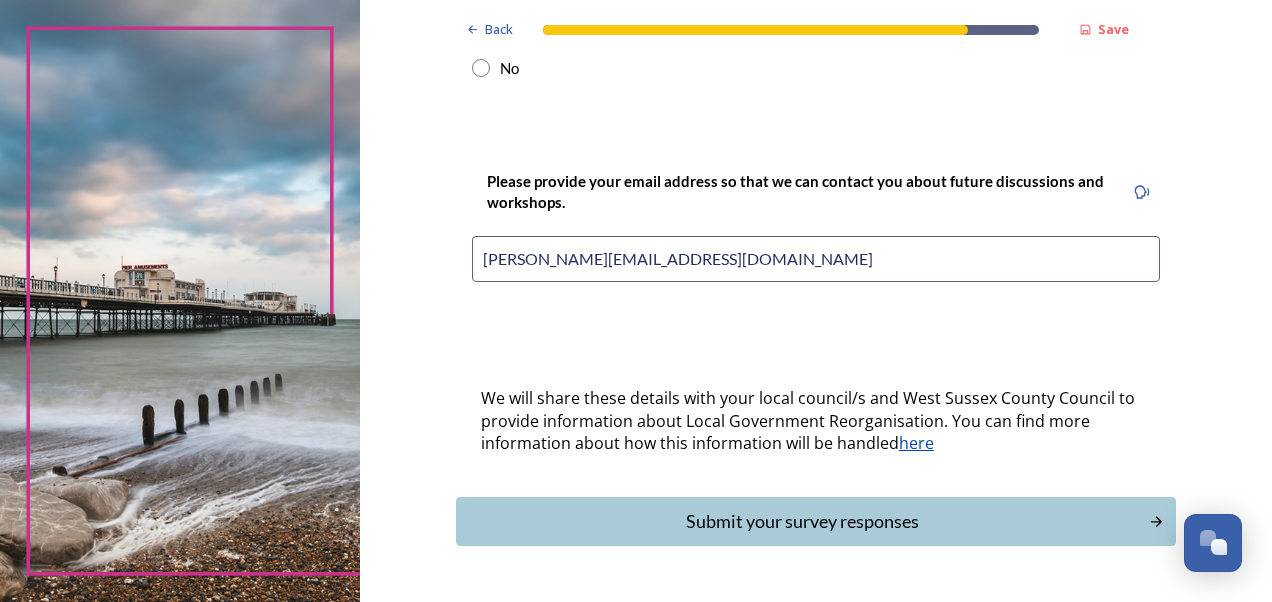 scroll, scrollTop: 928, scrollLeft: 0, axis: vertical 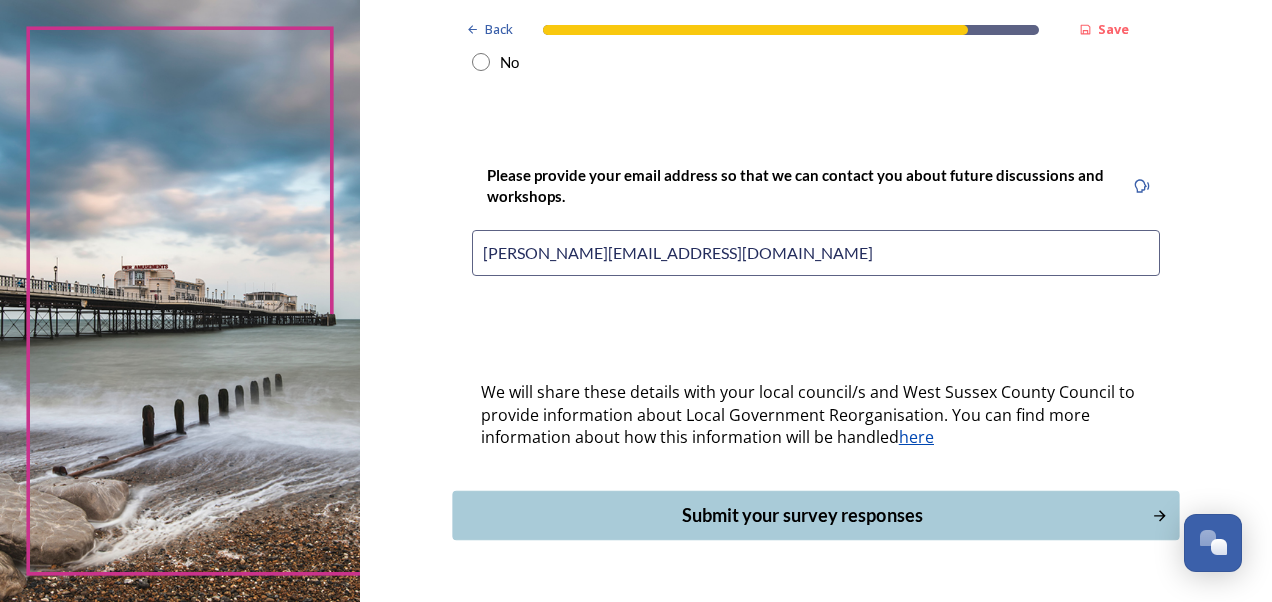 click on "Submit your survey responses" at bounding box center (801, 515) 